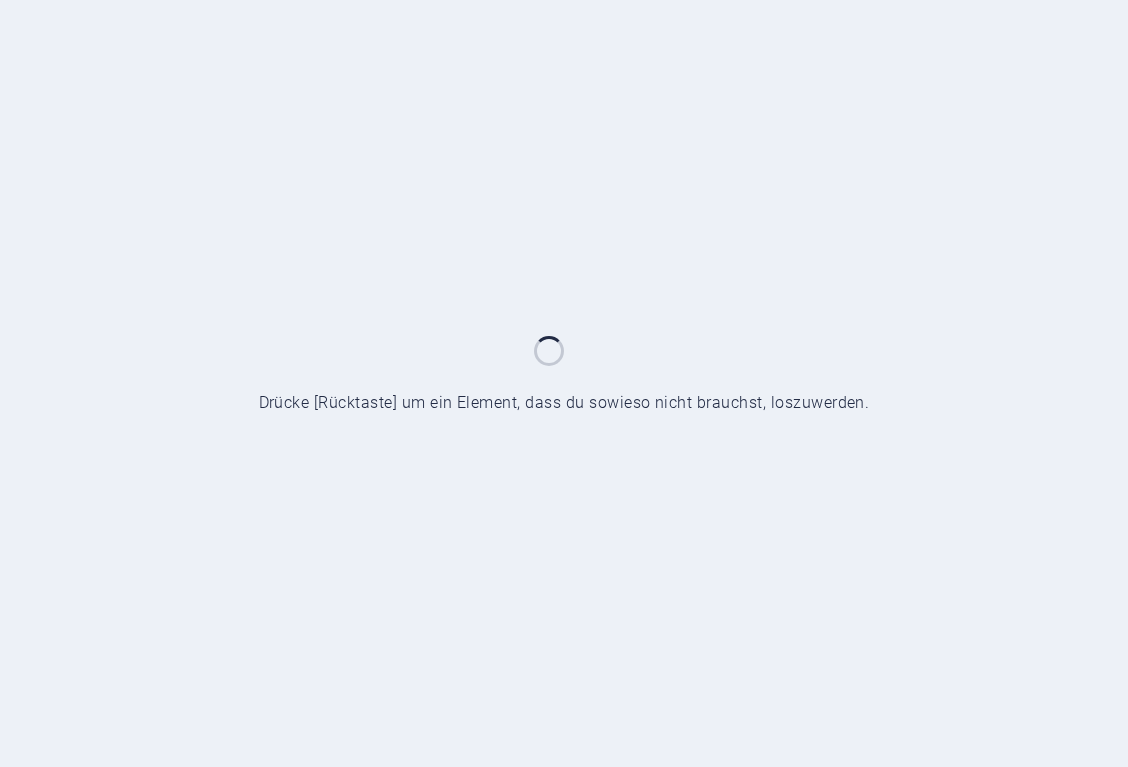 scroll, scrollTop: 0, scrollLeft: 0, axis: both 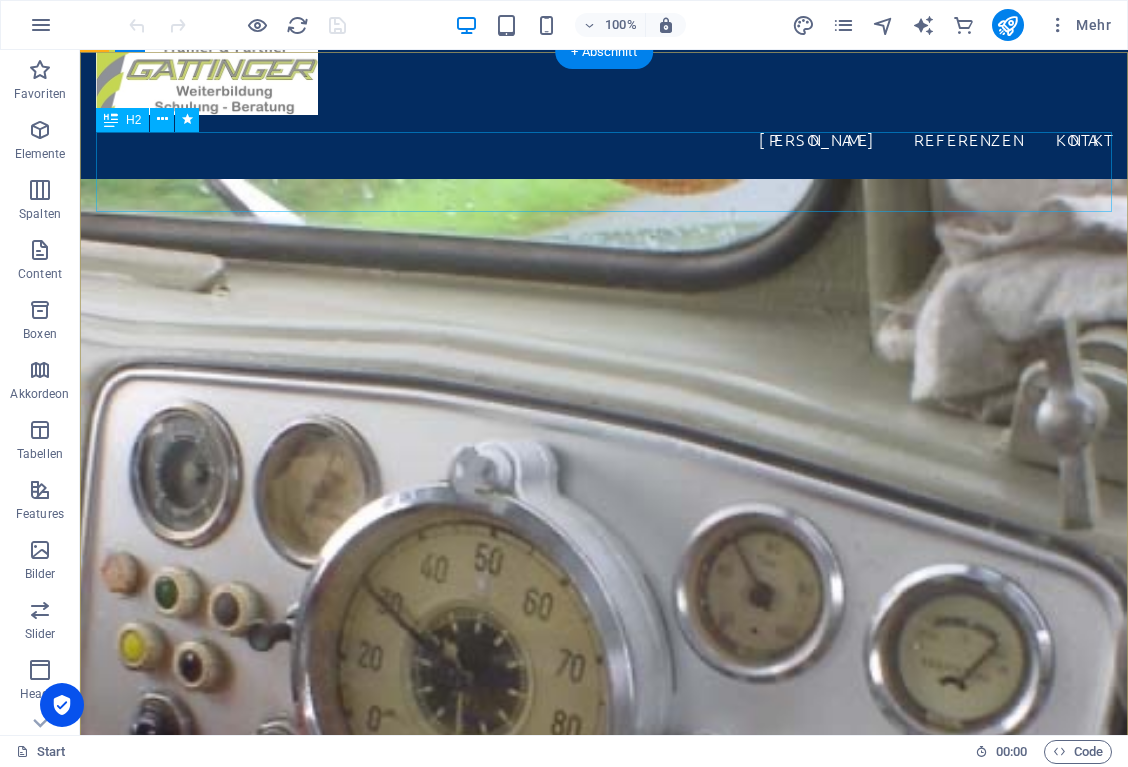 click on "Schulungsverpflichtung für Fahrtenschreiber liegt beim Unternehmen. . .?" at bounding box center [604, 1219] 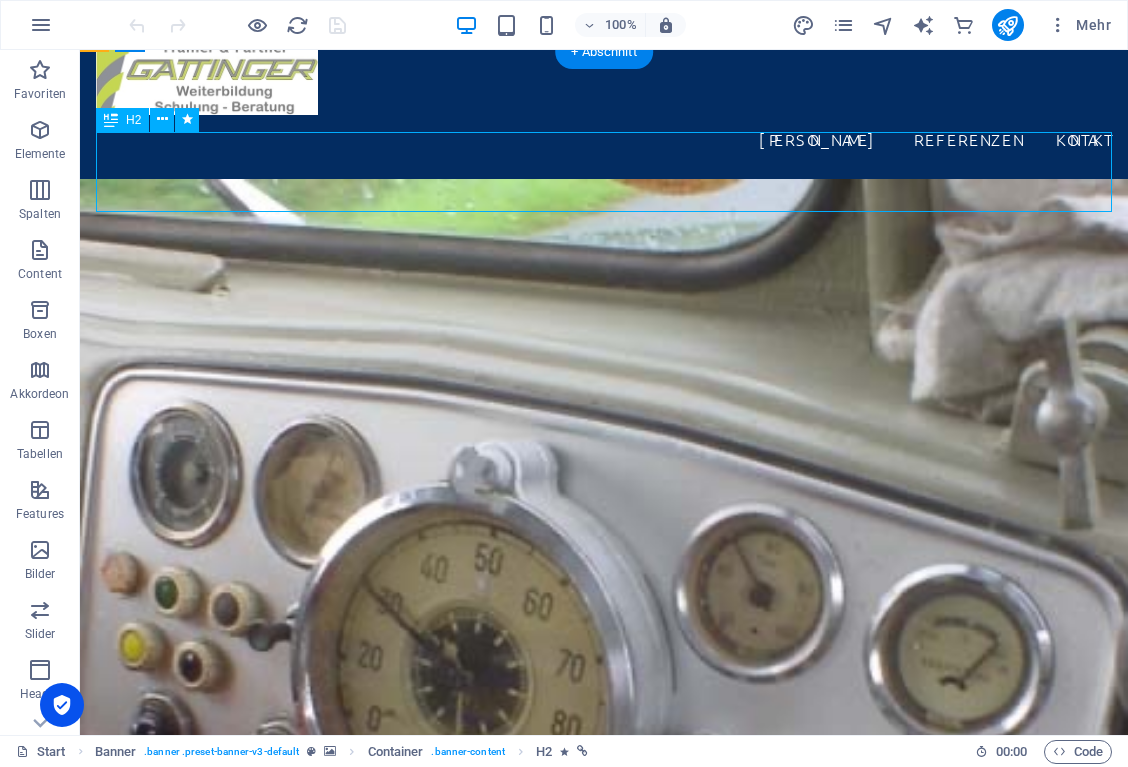 click on "Schulungsverpflichtung für Fahrtenschreiber liegt beim Unternehmen. . .?" at bounding box center (604, 1219) 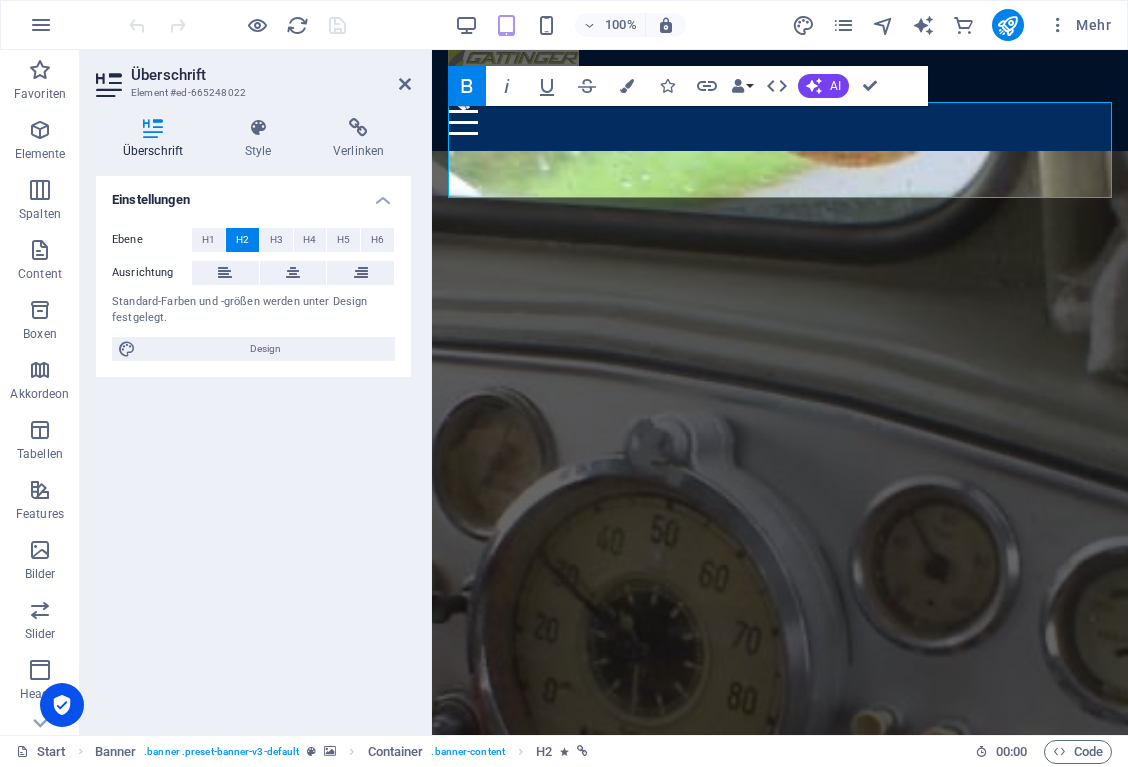 click on "Einstellungen Ebene H1 H2 H3 H4 H5 H6 Ausrichtung Standard-Farben und -größen werden unter Design festgelegt. Design" at bounding box center [253, 447] 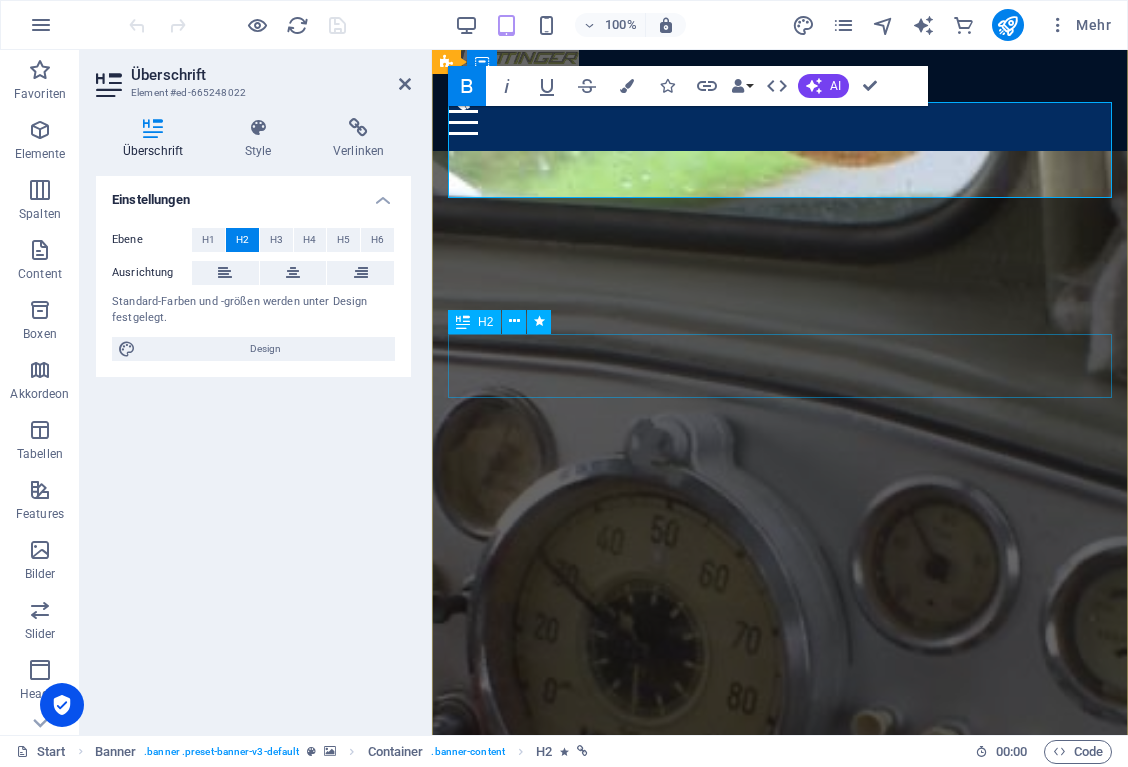 click on "Unterschrift vom Fahrer für Fehlverhalten  lt. EG-VO 561/2006...?" at bounding box center [780, 1395] 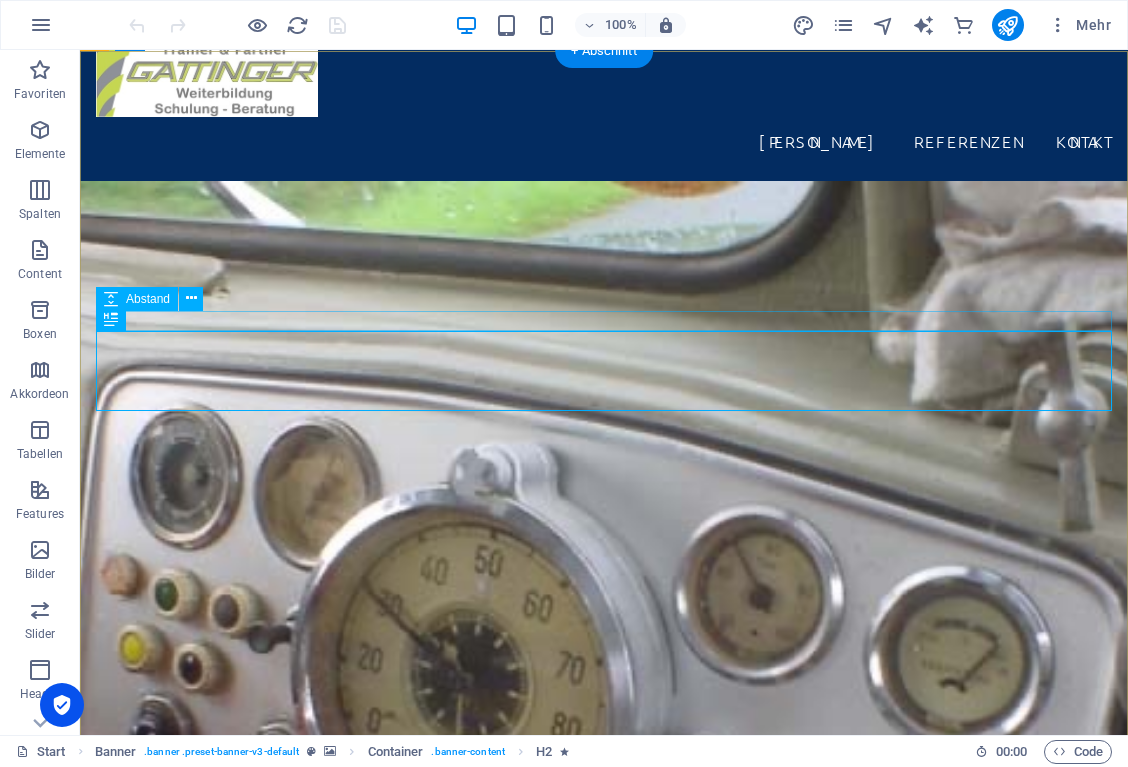 scroll, scrollTop: 176, scrollLeft: 0, axis: vertical 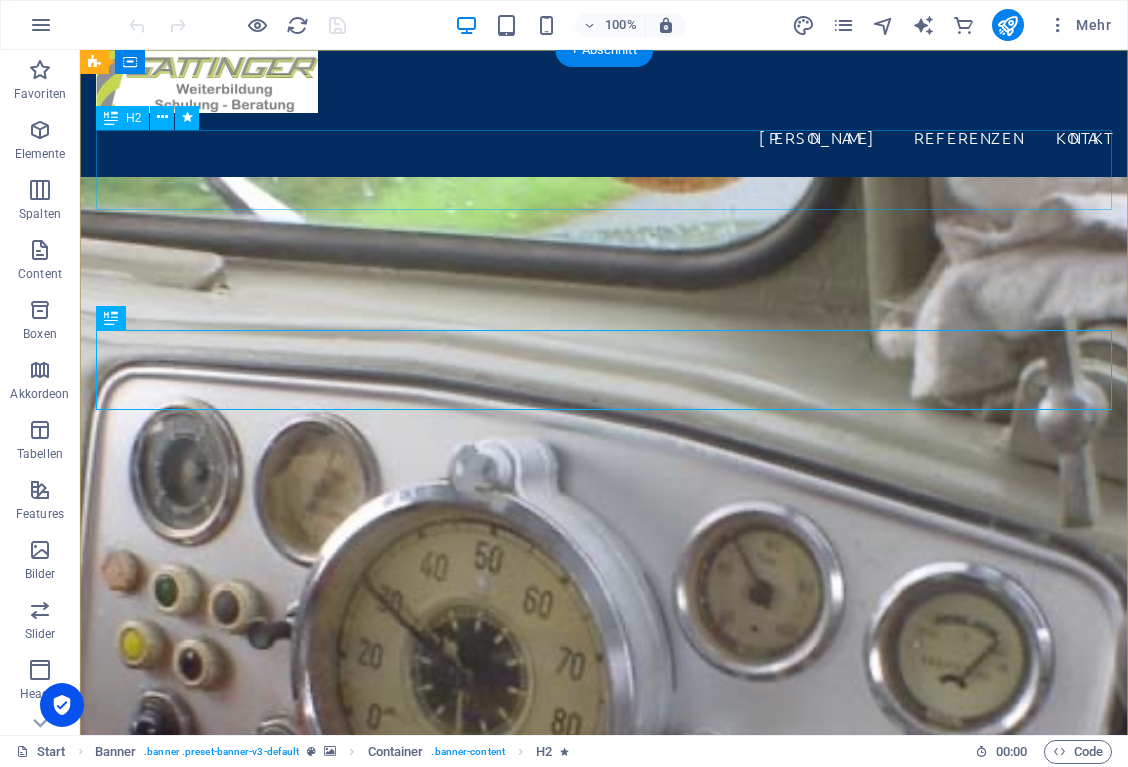 click on "Schulungsverpflichtung für Fahrtenschreiber liegt beim Unternehmen. . .?" at bounding box center [604, 1217] 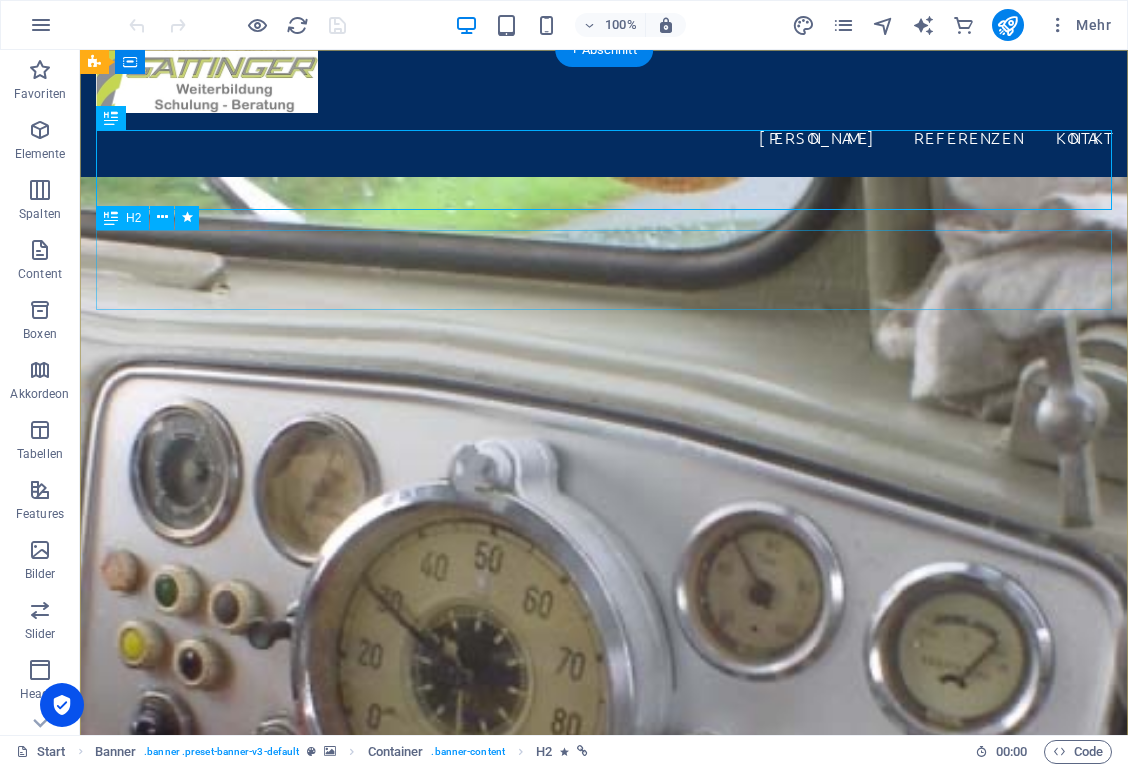 click on "Verantwortlicher für Ladungssicherung... ...Fahrer, Zulassungsbesitzer Anordnungsbefugter" at bounding box center (604, 1377) 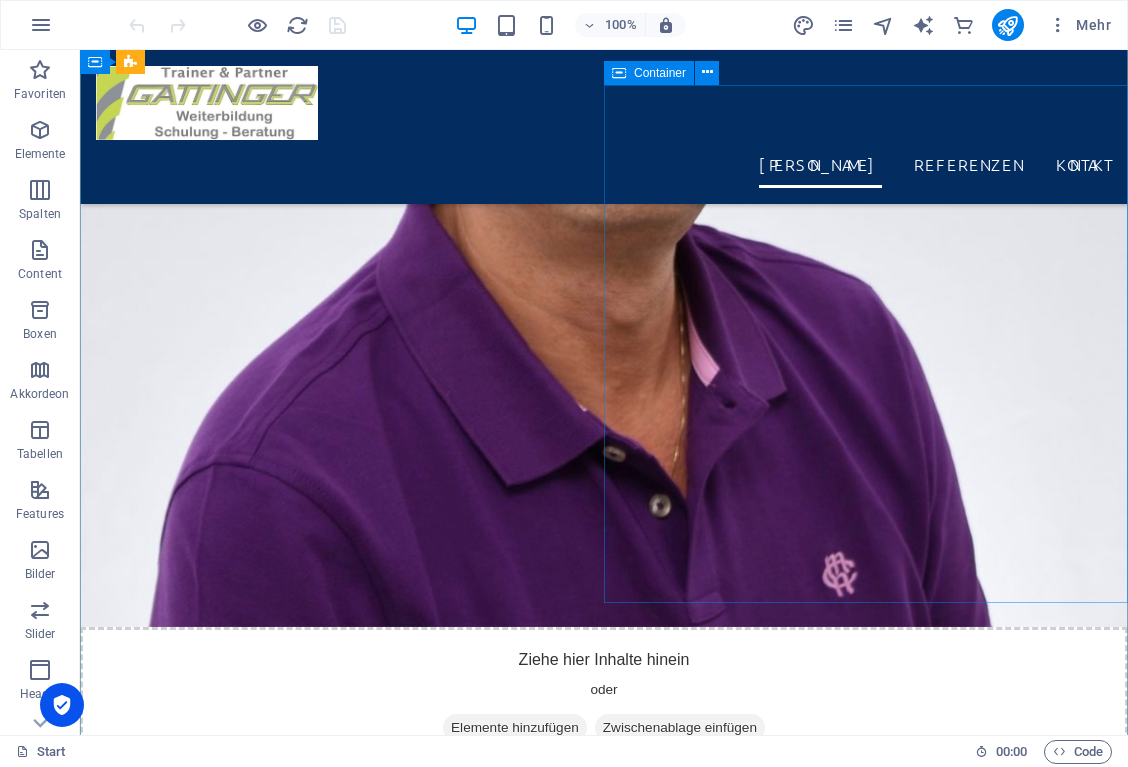 scroll, scrollTop: 2722, scrollLeft: 0, axis: vertical 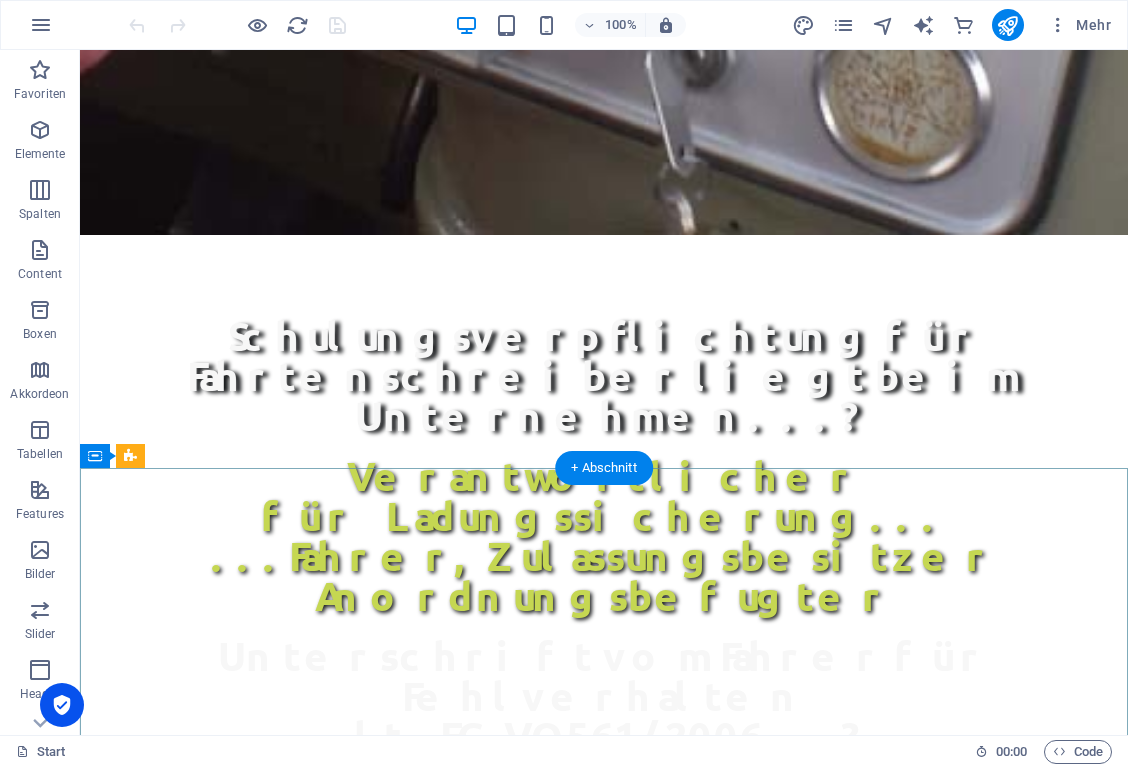 click on "Ihr Partner für Aus- und Weiterbildung im Transportwesen! Praxisnahe Schulungen und Fachwissen rund um  Ladungssicherung ,  [PERSON_NAME]- und Ruhezeiten  im  Güter-  und  Personentransport. Immer am [PERSON_NAME] der  aktuellen Vorschriften! Wir unterstützen Sie, Risiken zu minimieren und rechtssicher unterwegs zu sein." at bounding box center [604, 1606] 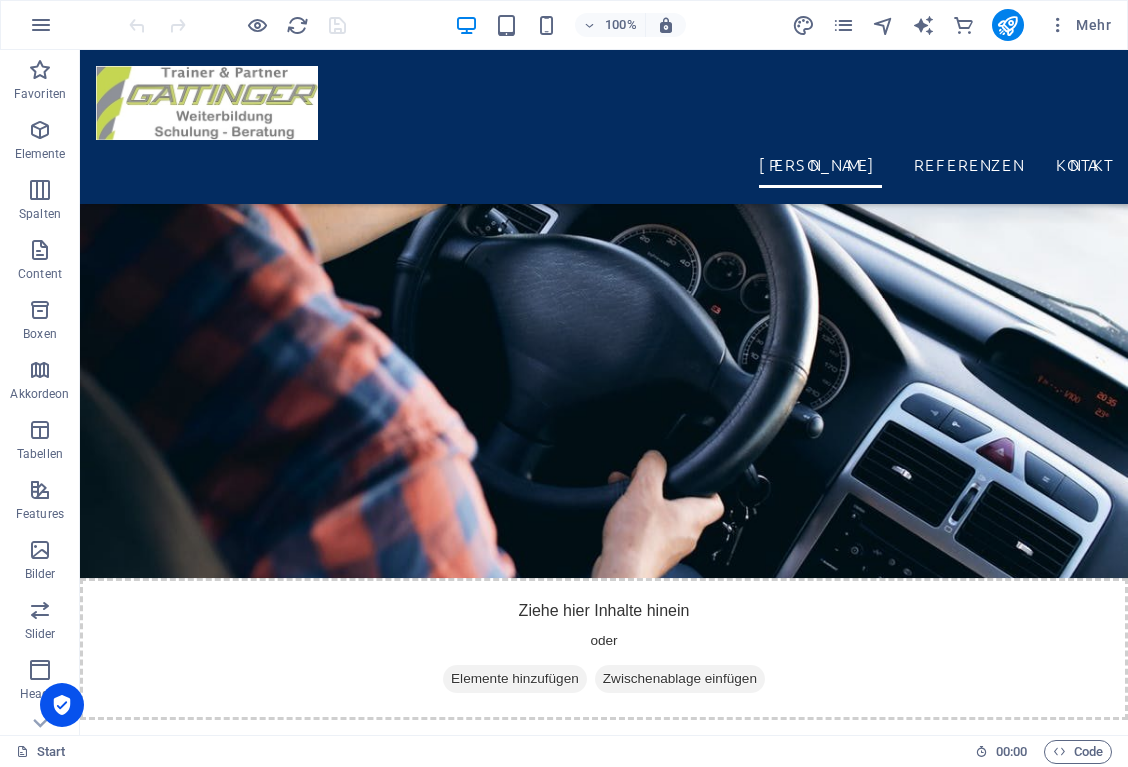 scroll, scrollTop: 5474, scrollLeft: 0, axis: vertical 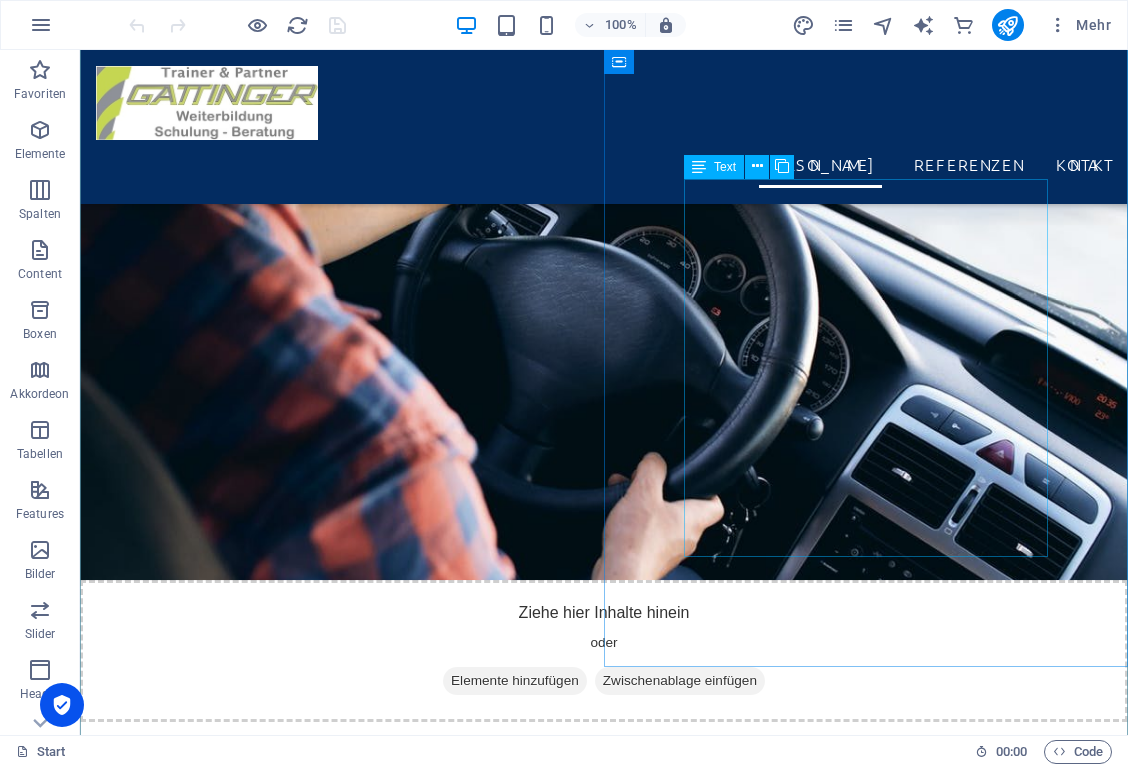 click on "Gemäß  § 11 Gefahrgutbeförderungesetz  (GGBG)   haben Unternehmen, deren Tätigkeit die Beförderung  gefährlicher Güter auf der Straße ,  auf der Schiene  oder  auf Wasserstraßen  oder  das mit dieser  Beförderung   zusammenhängende  Befüllen   oder  Verpacken  sowie  Be- oder Entladen umfassen ,  einen oder mehrere Sicherheitsberater  für die Gefahrgutbeförderung  (=Gefahrgutbeauftragter)   zu benennen. Schulungsnachweis: A-10-10790" at bounding box center (604, 6978) 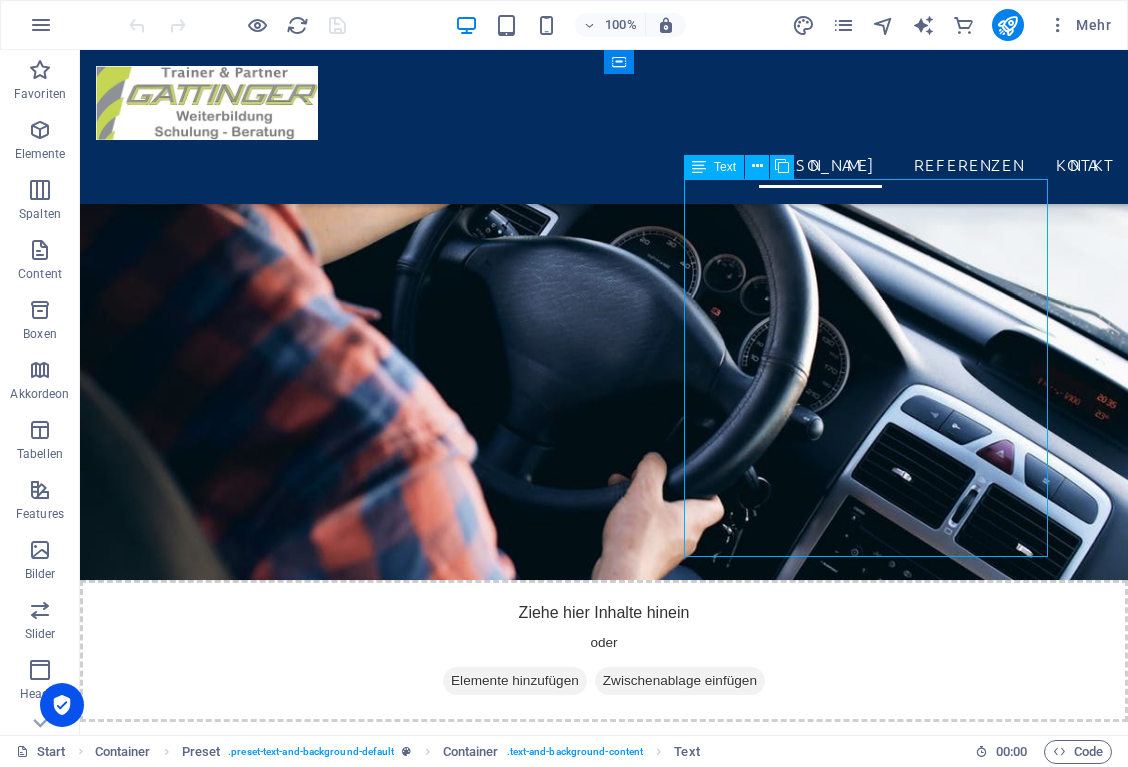 click on "Gemäß  § 11 Gefahrgutbeförderungesetz  (GGBG)   haben Unternehmen, deren Tätigkeit die Beförderung  gefährlicher Güter auf der Straße ,  auf der Schiene  oder  auf Wasserstraßen  oder  das mit dieser  Beförderung   zusammenhängende  Befüllen   oder  Verpacken  sowie  Be- oder Entladen umfassen ,  einen oder mehrere Sicherheitsberater  für die Gefahrgutbeförderung  (=Gefahrgutbeauftragter)   zu benennen. Schulungsnachweis: A-10-10790" at bounding box center (604, 6978) 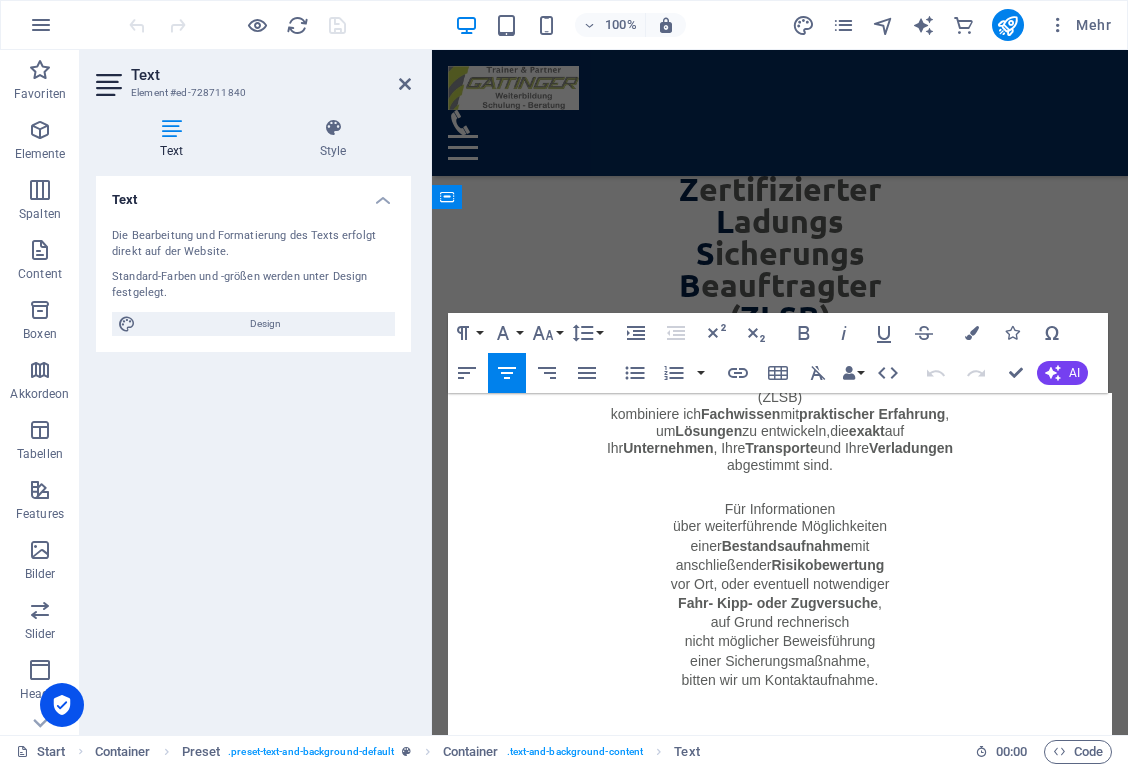 scroll, scrollTop: 7390, scrollLeft: 0, axis: vertical 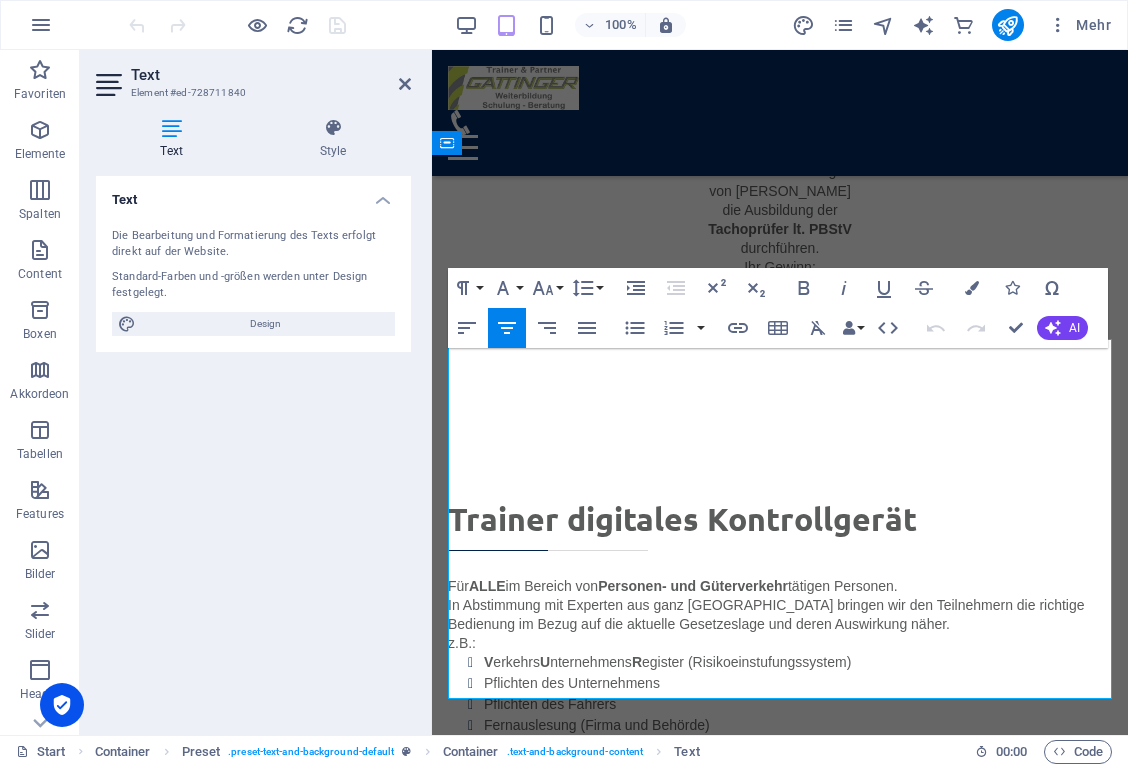 click on "Befüllen" at bounding box center [889, 2205] 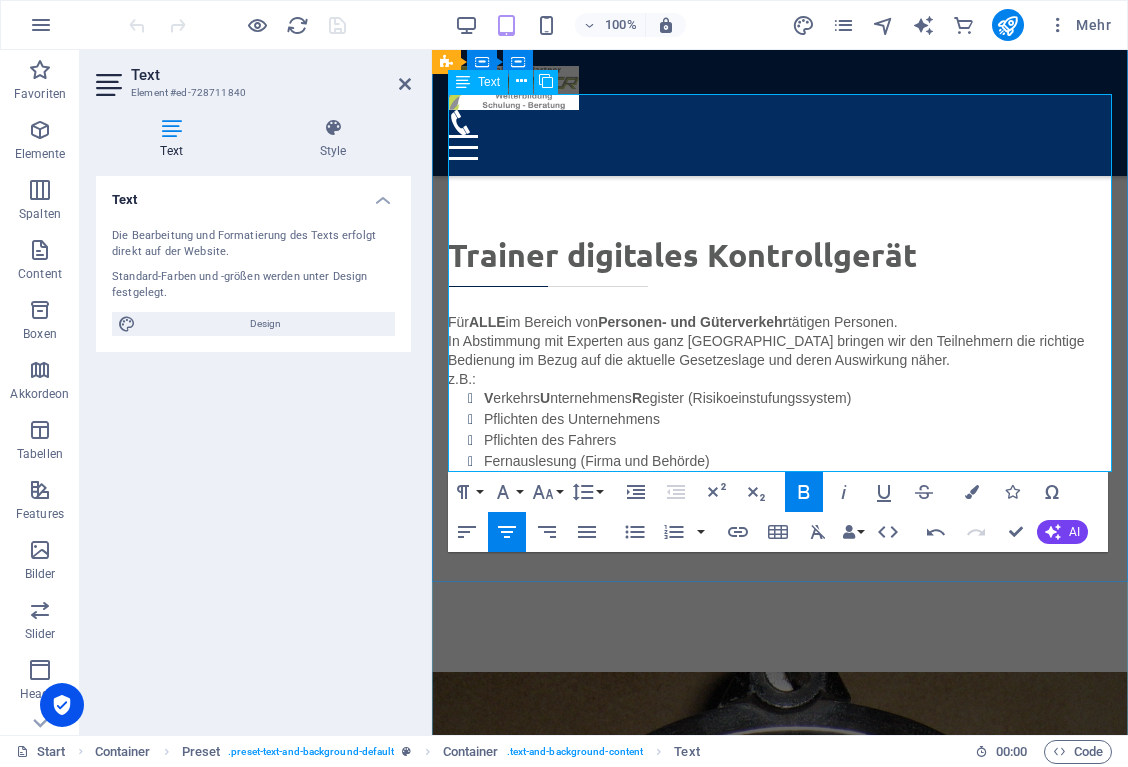 scroll, scrollTop: 7635, scrollLeft: 0, axis: vertical 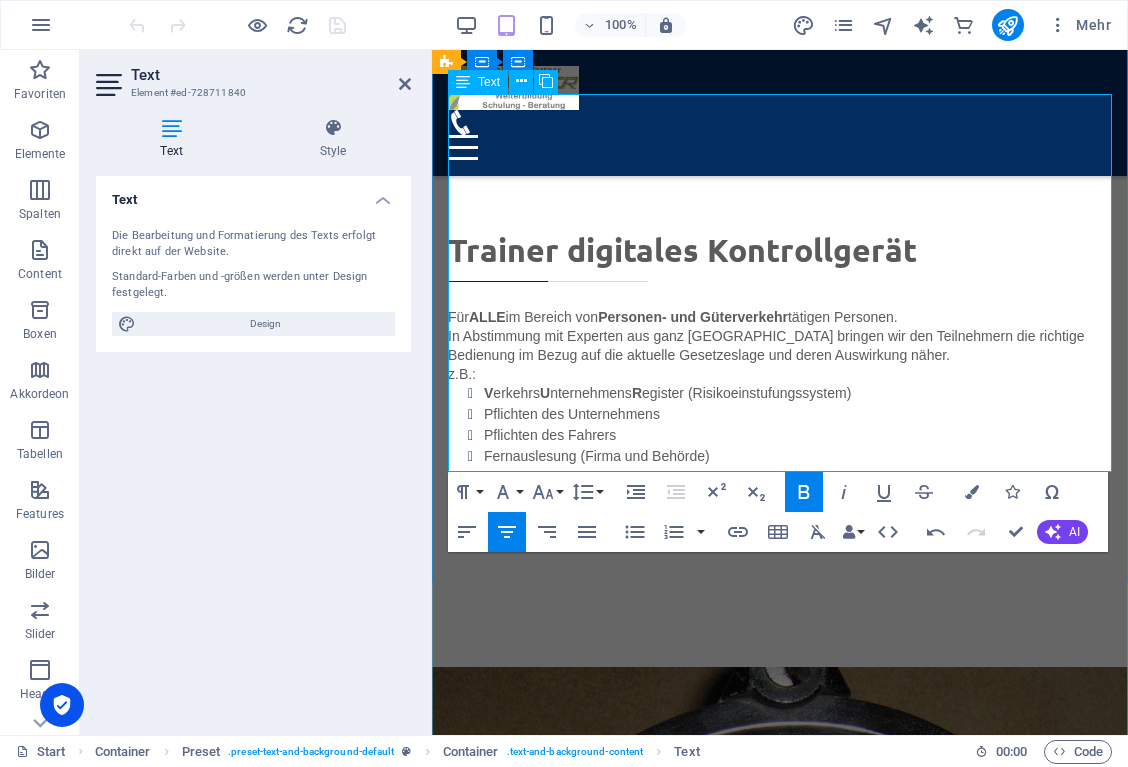 click on "Be- oder Entladen umfassen ," at bounding box center (780, 1992) 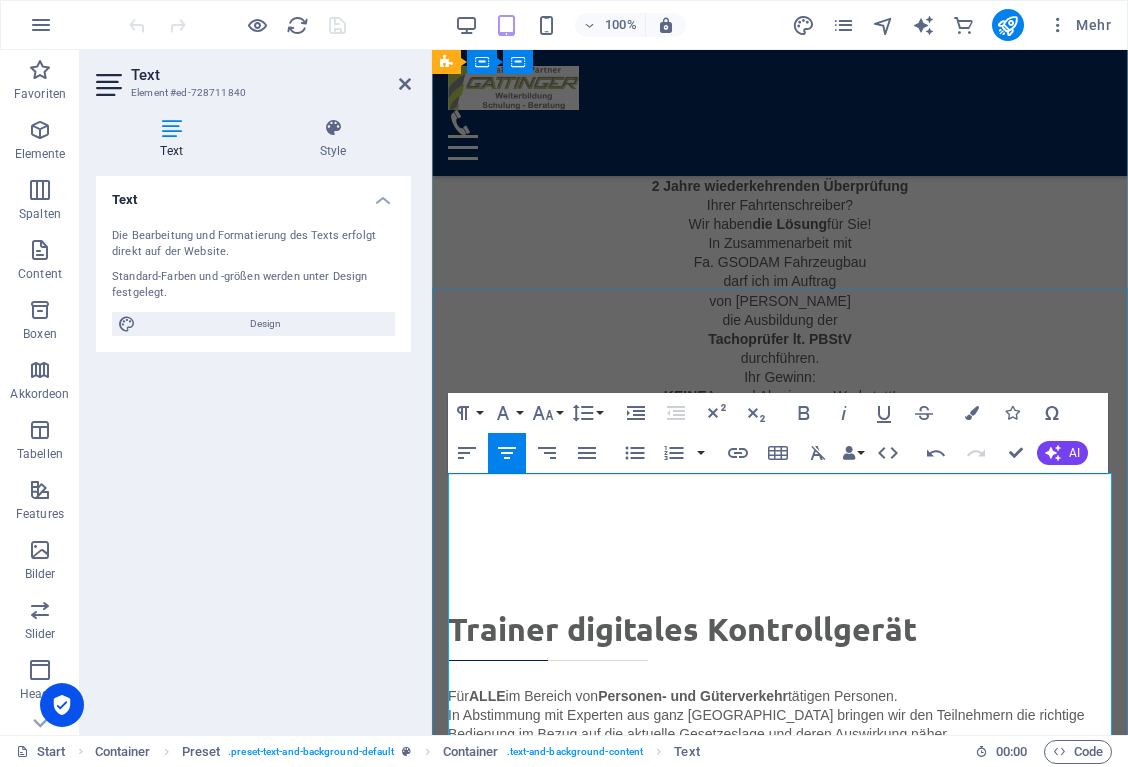 scroll, scrollTop: 7254, scrollLeft: 0, axis: vertical 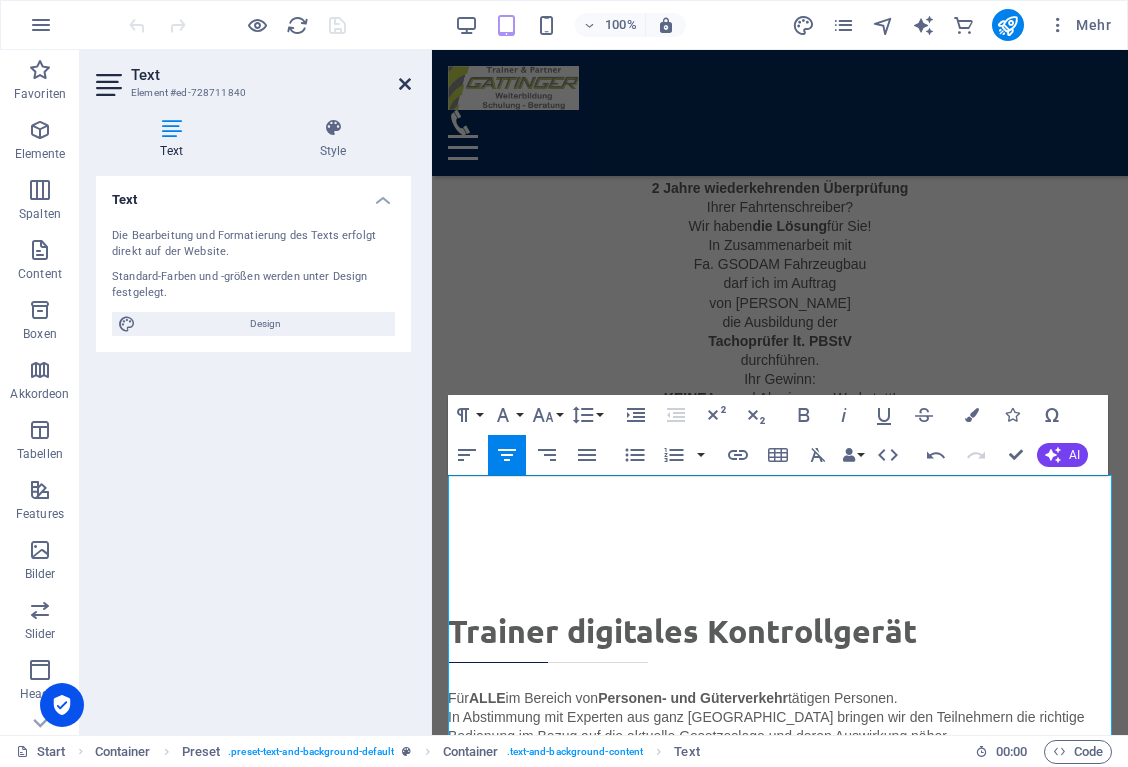 click at bounding box center (405, 84) 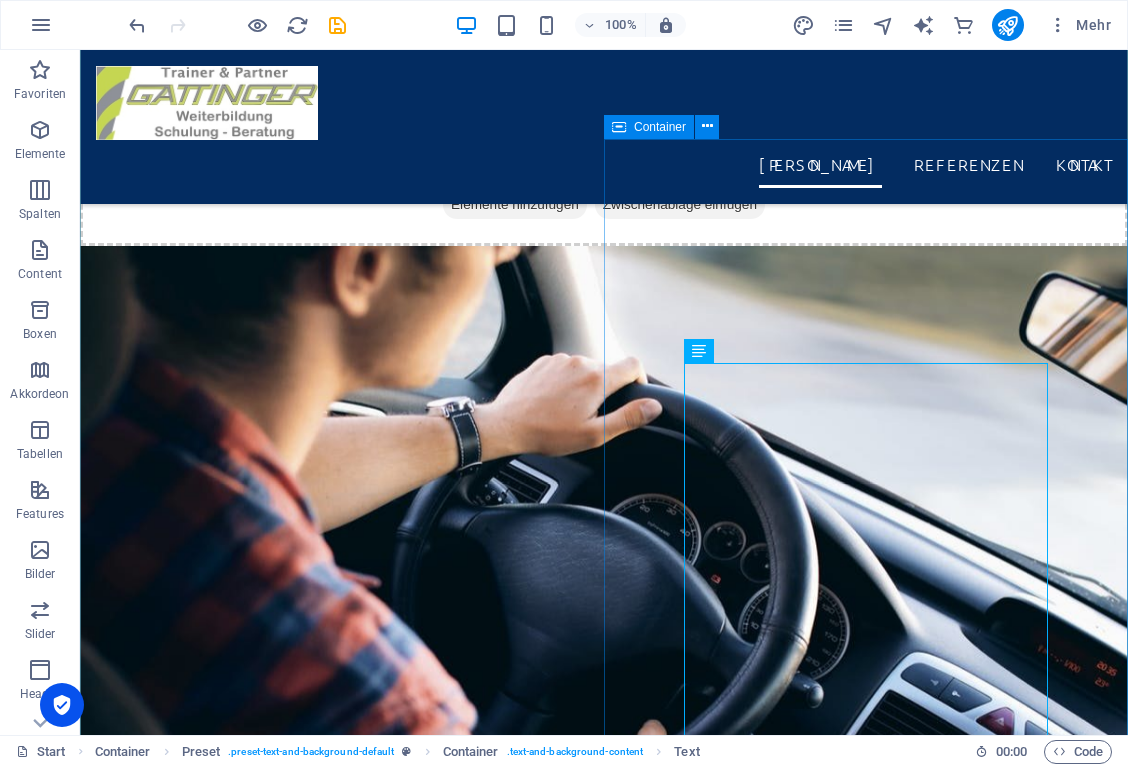 scroll, scrollTop: 5294, scrollLeft: 0, axis: vertical 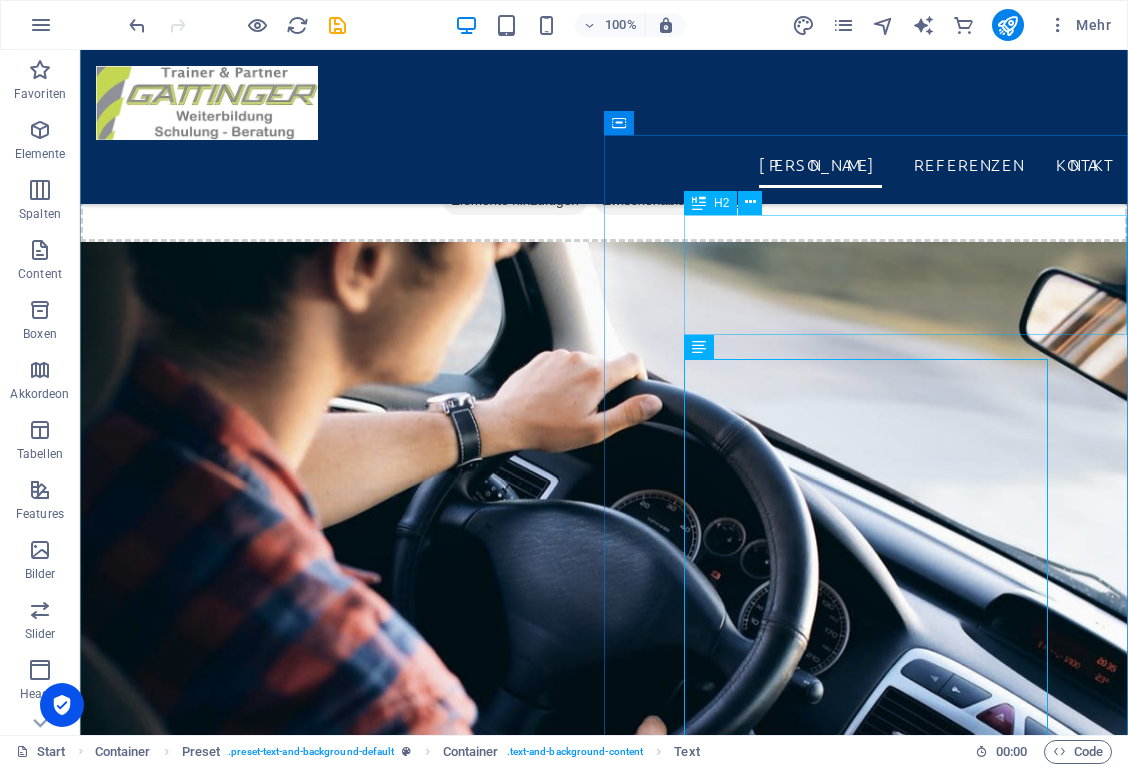 click on "Gefahrgutbeauftragter ADR lt. §11 GGBG & GGBV" at bounding box center [604, 6922] 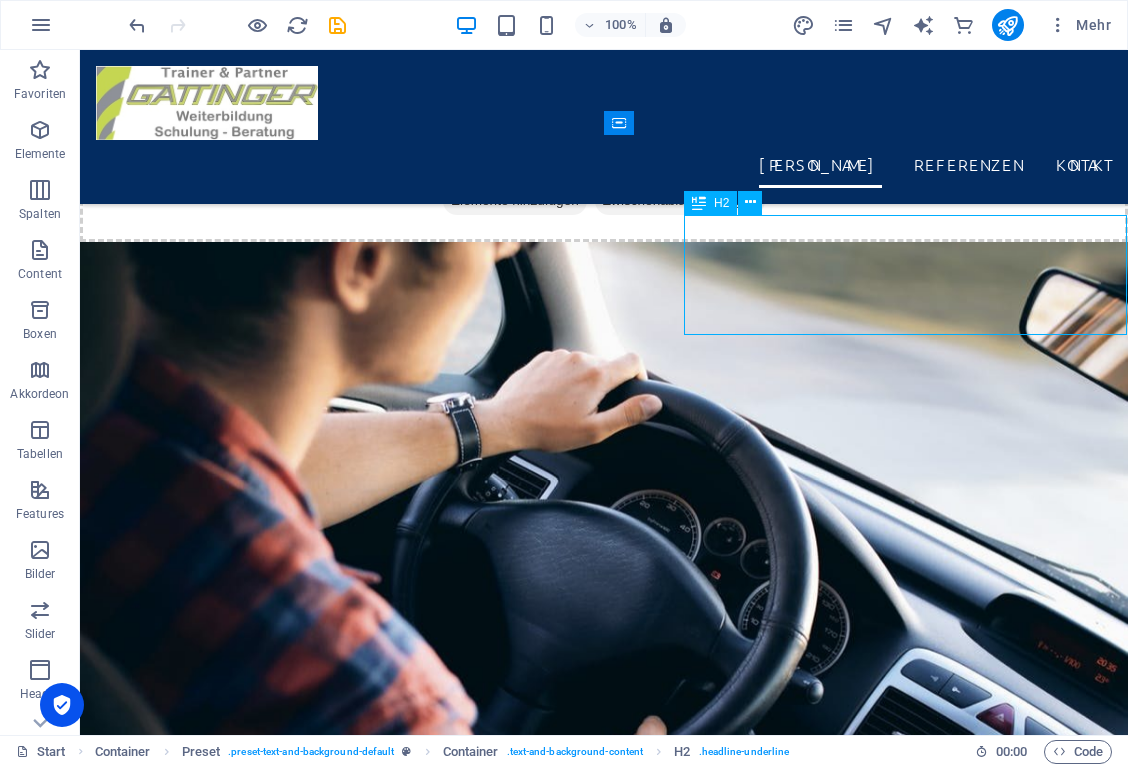 click on "Gefahrgutbeauftragter ADR lt. §11 GGBG & GGBV" at bounding box center [604, 6922] 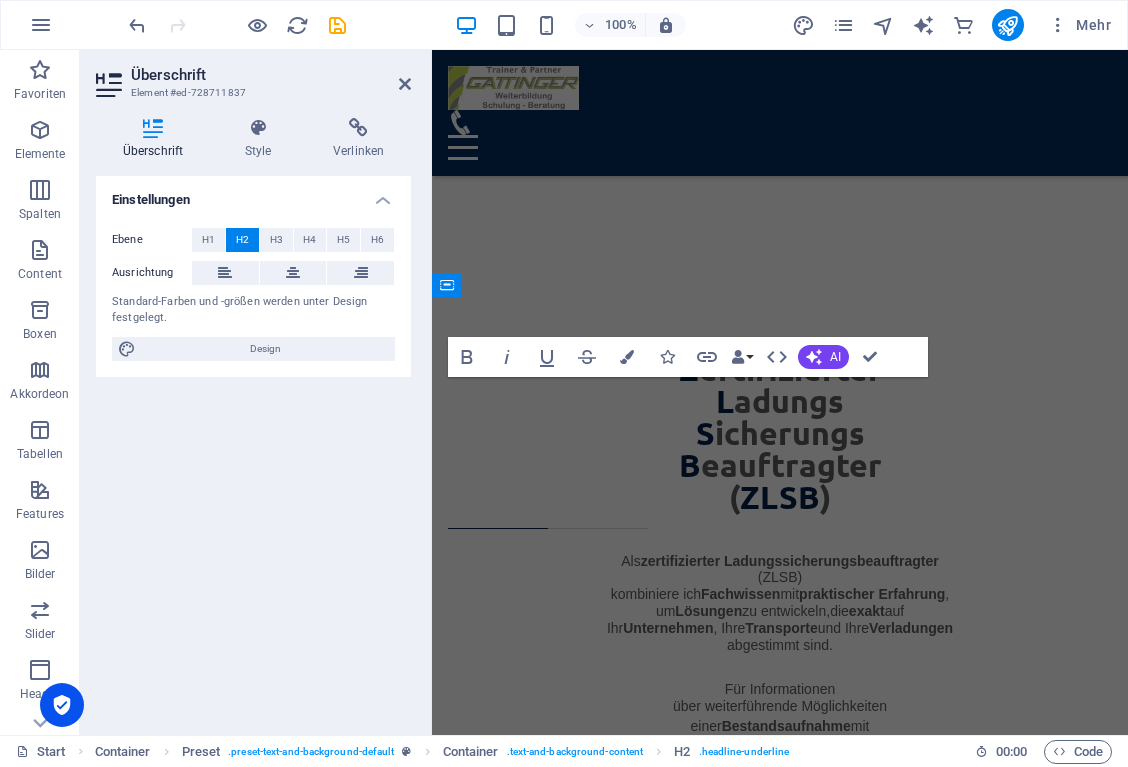 scroll, scrollTop: 7302, scrollLeft: 0, axis: vertical 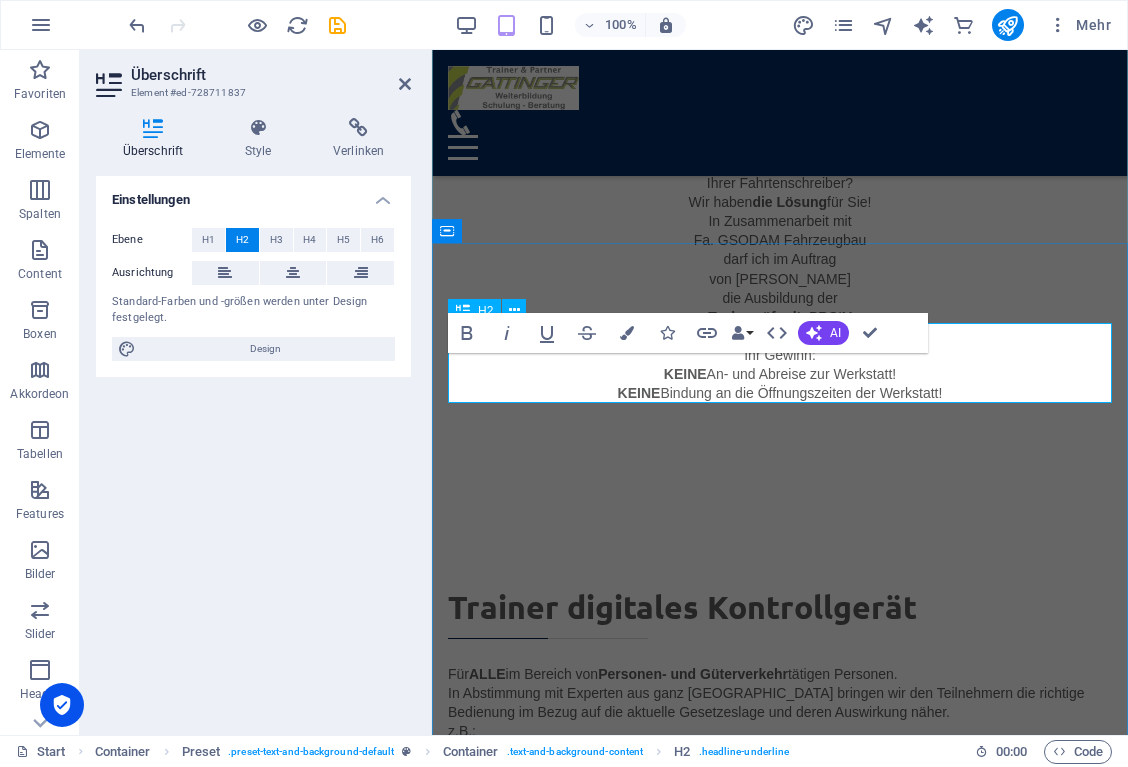 click on "Gefahrgutbeauftragter ADR lt. §11 GGBG & GGBV" at bounding box center [780, 2020] 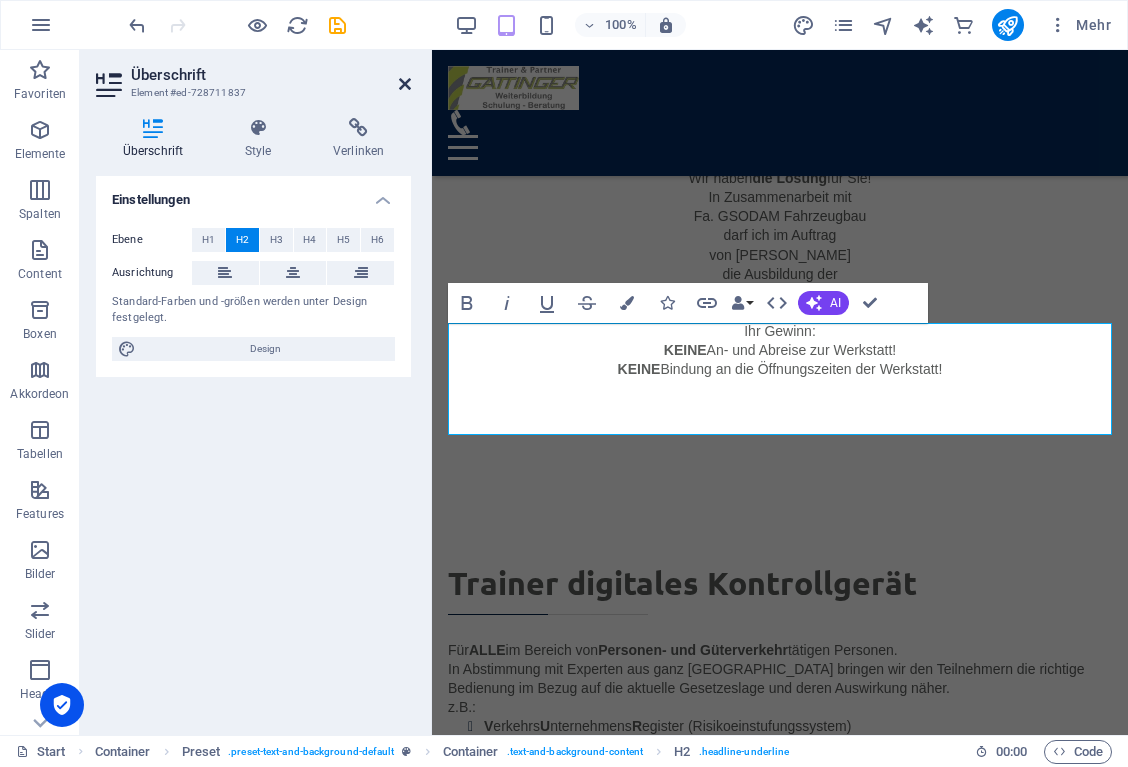 click at bounding box center (405, 84) 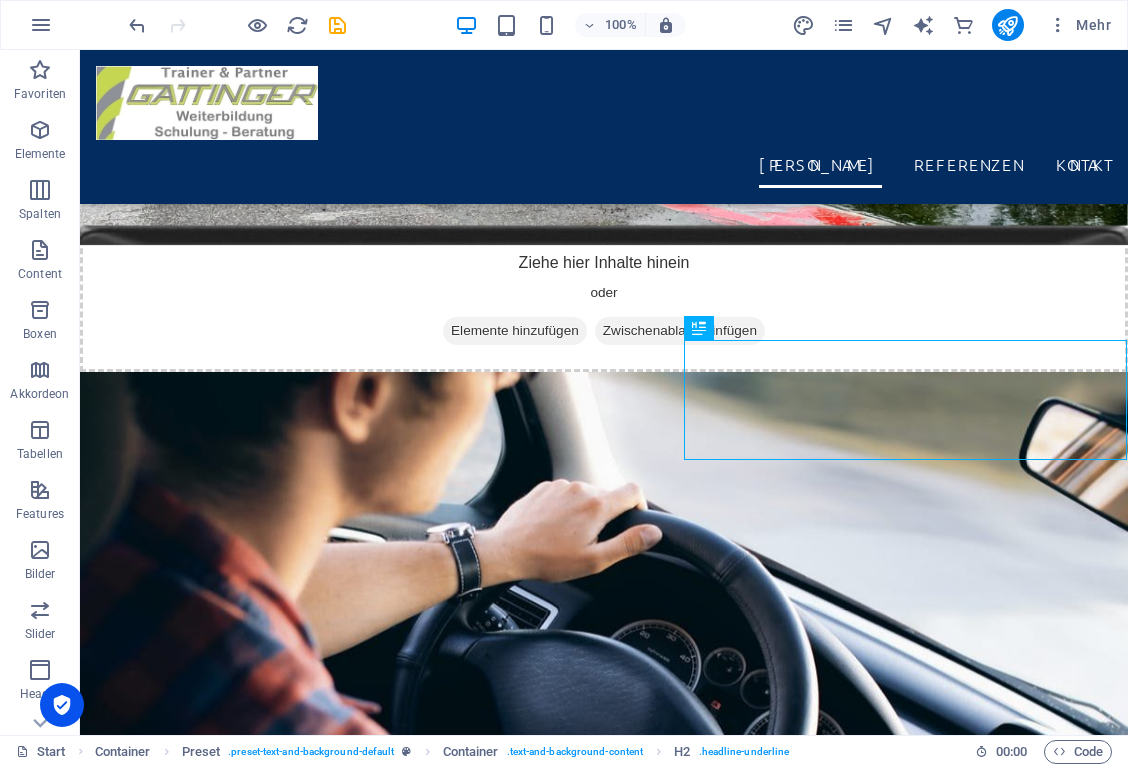 scroll, scrollTop: 5169, scrollLeft: 0, axis: vertical 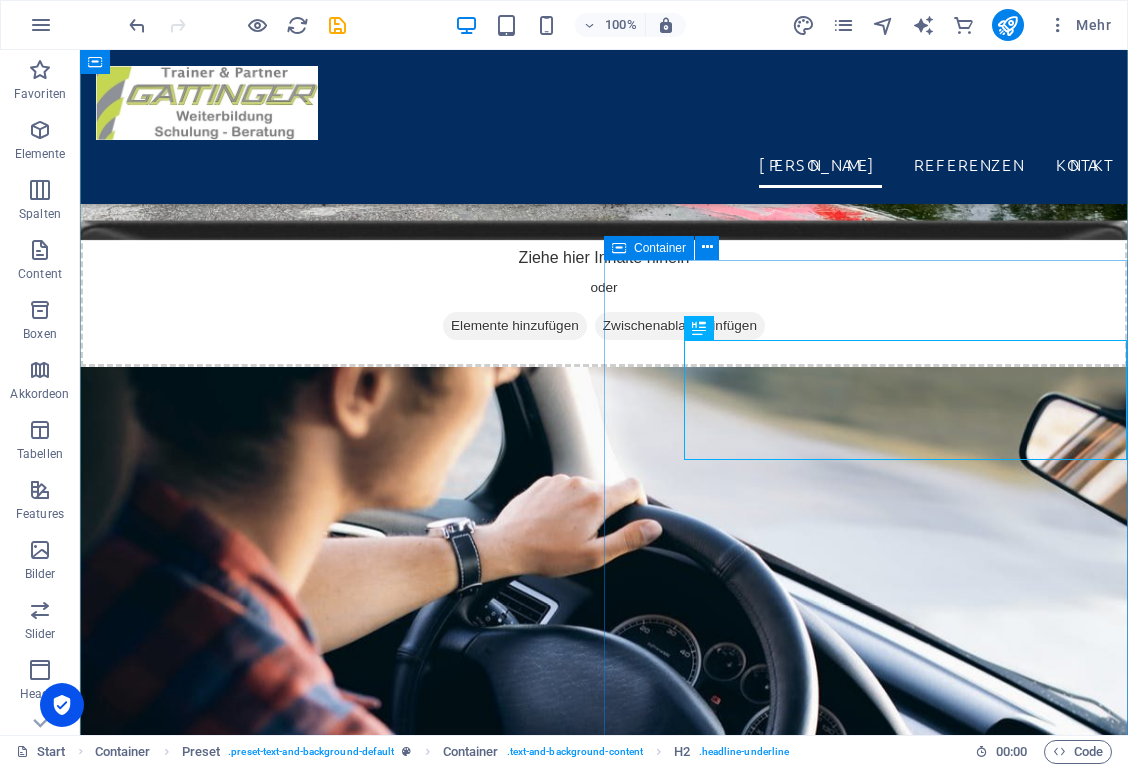 click on "Gefahrgutbeauftragter ADR lt. §11 GGBG & GGBV Gemäß  § 11 Gefahrgutbeförderungesetz  (GGBG)   haben Unternehmen, deren Tätigkeit die Beförderung  gefährlicher Güter auf der Straße ,  auf der Schiene  oder  auf Wasserstraßen  oder  das mit dieser  Beförderung   zusammenhängende  Befüllen   oder  Verpacken  sowie  Be- oder Entladen umfassen ,  einen oder mehrere Sicherheitsberater  für die Gefahrgutbeförderung  (=Gefahrgutbeauftragter)   zu benennen. Schulungsnachweis: A-10-10790" at bounding box center (604, 7274) 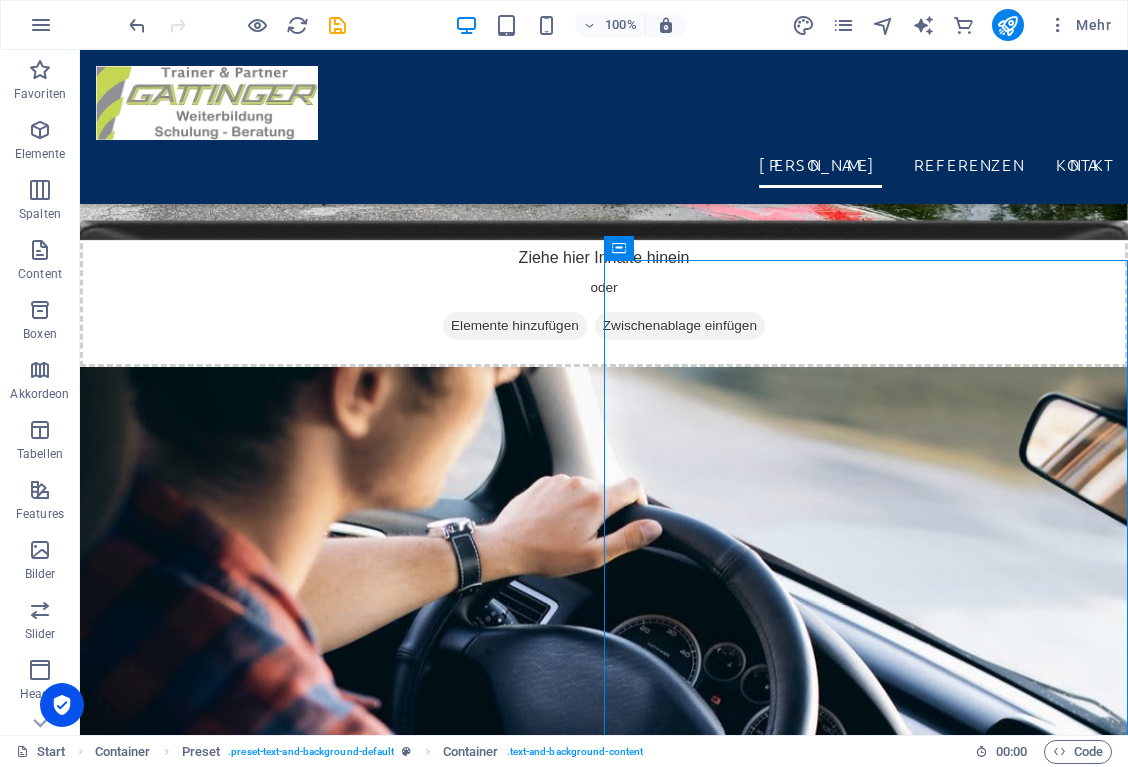 click at bounding box center [604, 6420] 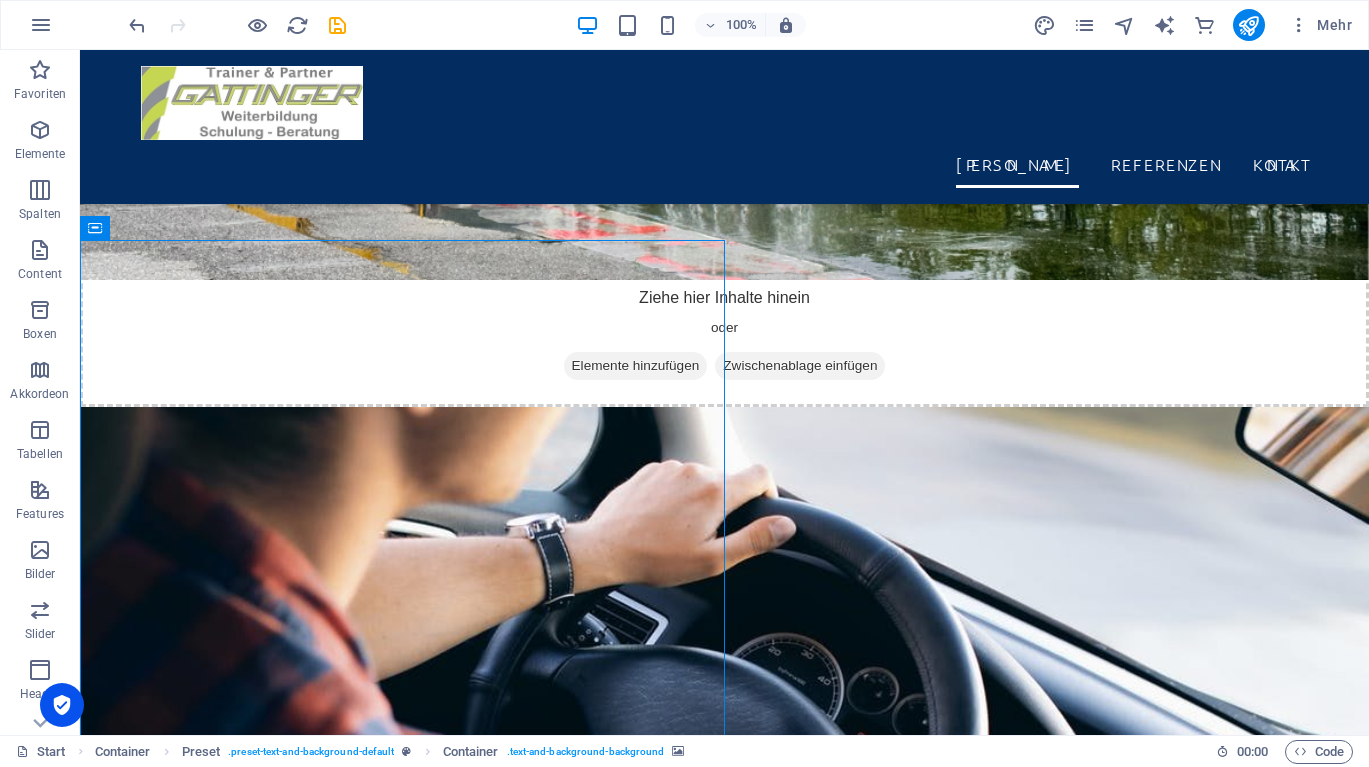 scroll, scrollTop: 5003, scrollLeft: 0, axis: vertical 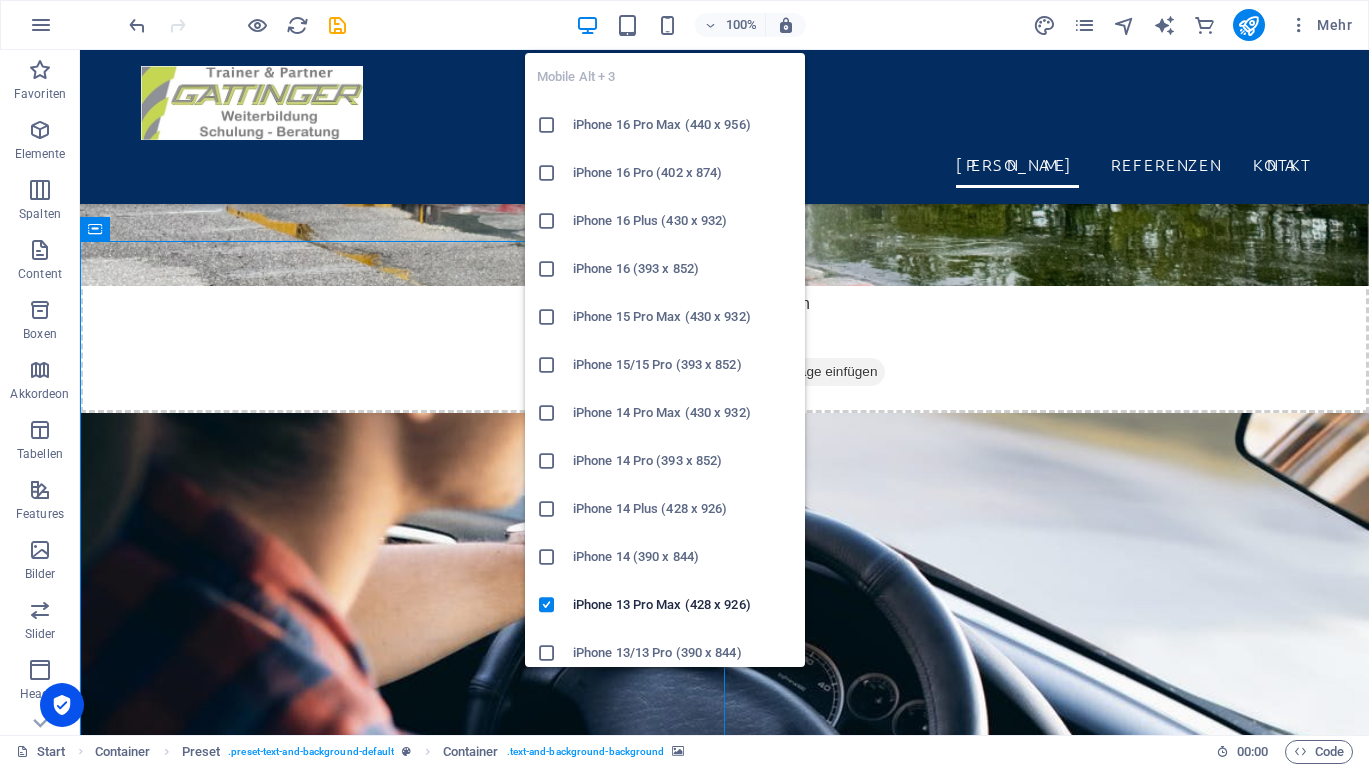 click at bounding box center (547, 365) 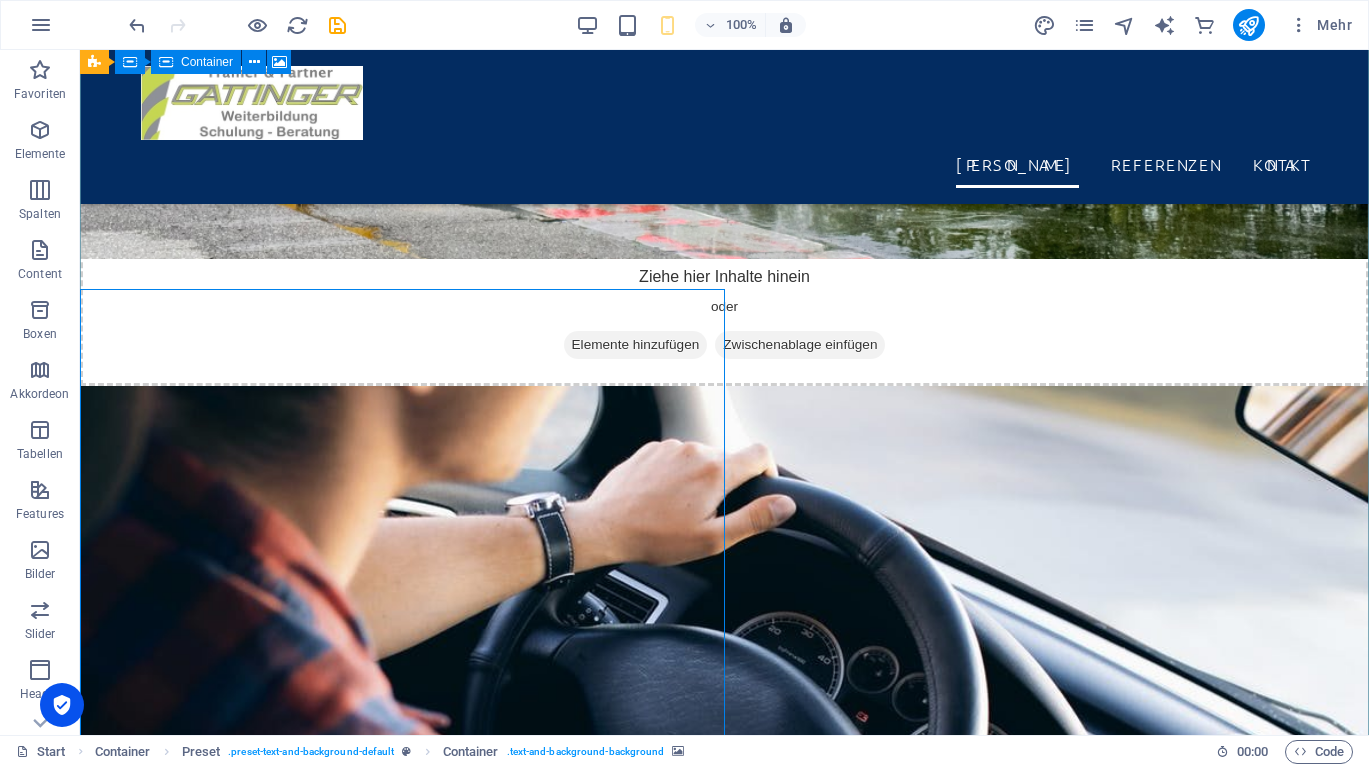 scroll, scrollTop: 4945, scrollLeft: 0, axis: vertical 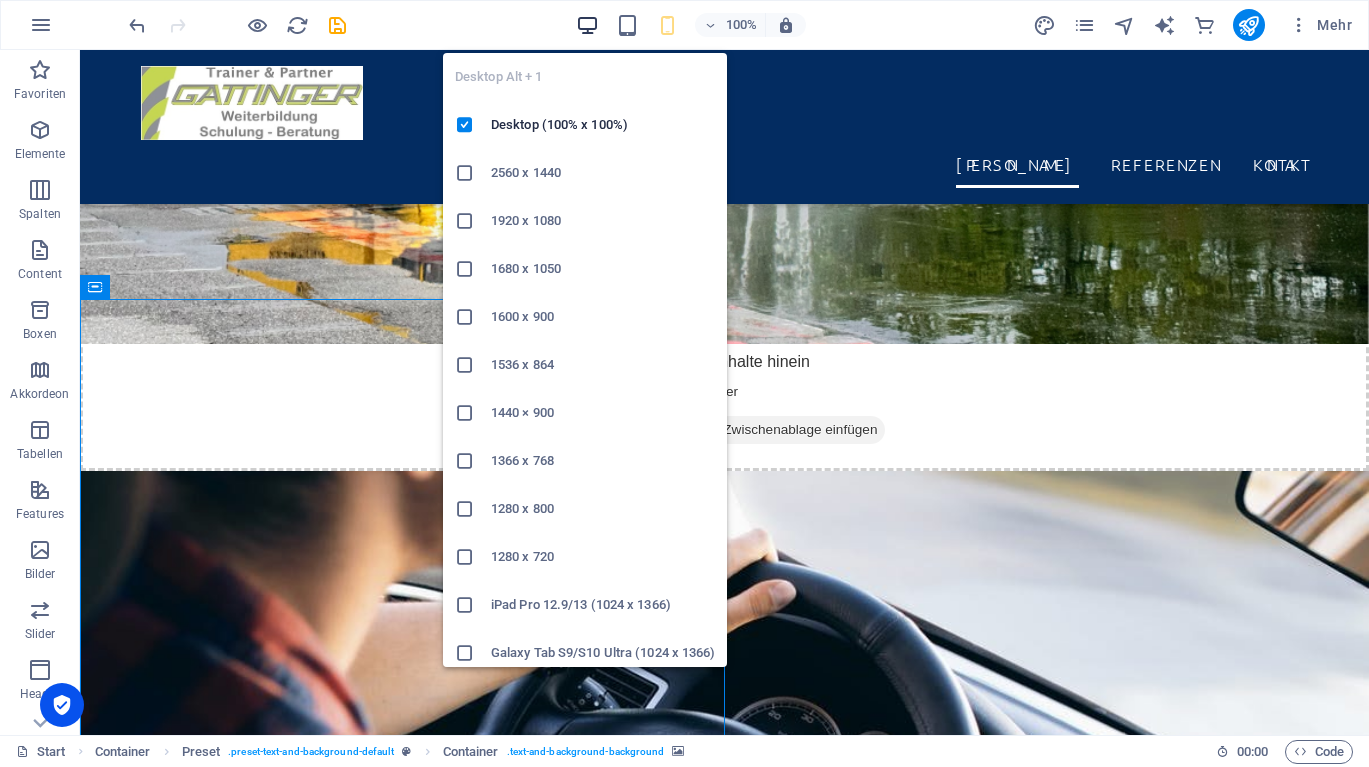 click at bounding box center [587, 25] 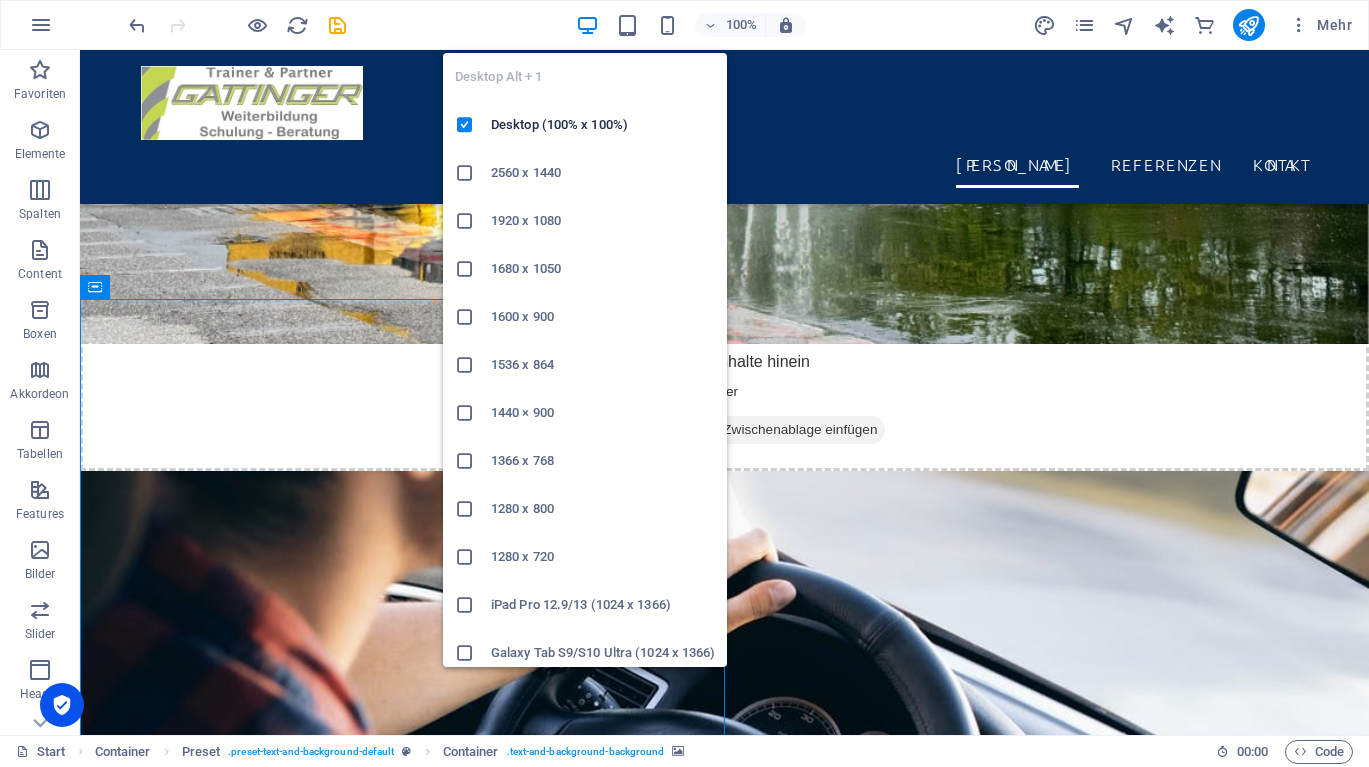 click at bounding box center [587, 25] 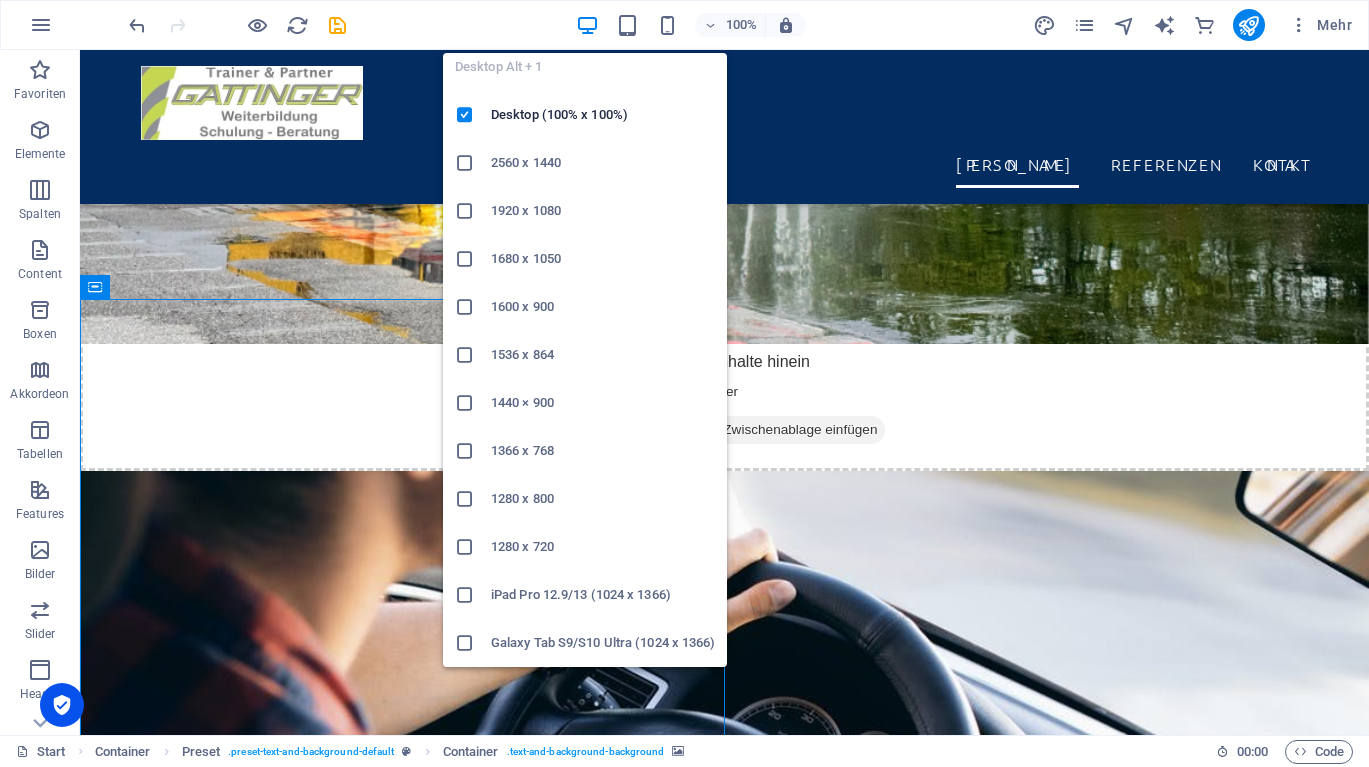 scroll, scrollTop: 10, scrollLeft: 0, axis: vertical 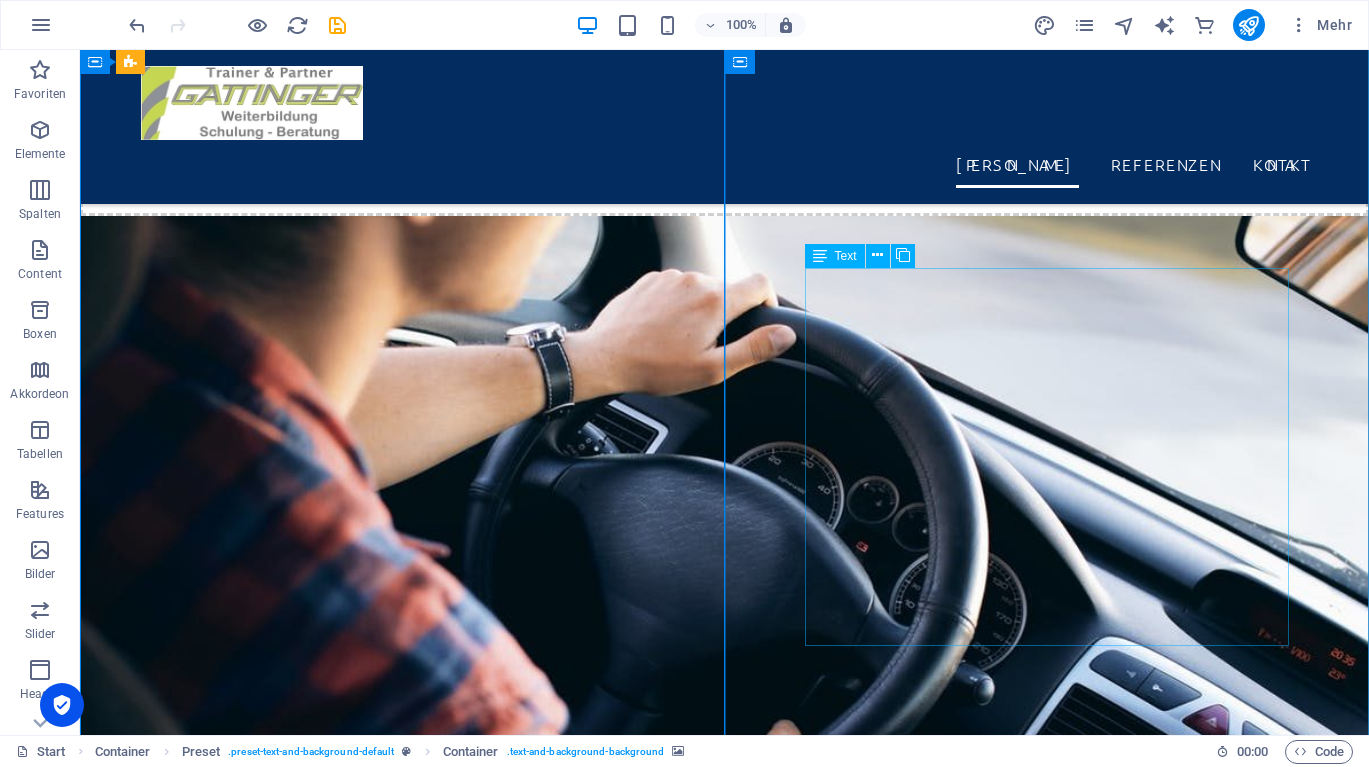 click on "Gemäß  § 11 Gefahrgutbeförderungesetz  (GGBG)   haben Unternehmen, deren Tätigkeit die Beförderung  gefährlicher Güter auf der Straße ,  auf der Schiene  oder  auf Wasserstraßen  oder  das mit dieser  Beförderung   zusammenhängende  Befüllen   oder  Verpacken  sowie  Be- oder Entladen umfassen ,  einen oder mehrere Sicherheitsberater  für die Gefahrgutbeförderung  (=Gefahrgutbeauftragter)   zu benennen. Schulungsnachweis: A-10-10790" at bounding box center (725, 6997) 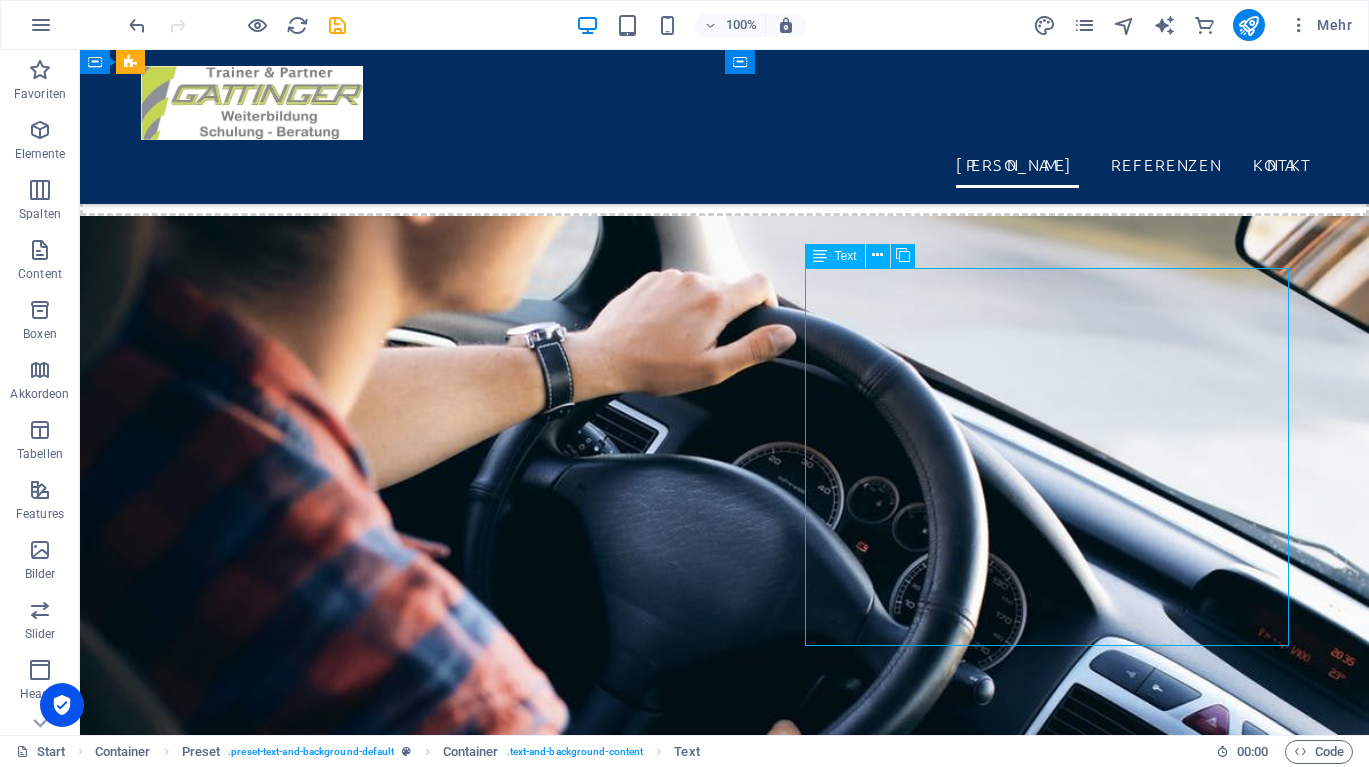 click on "Gemäß  § 11 Gefahrgutbeförderungesetz  (GGBG)   haben Unternehmen, deren Tätigkeit die Beförderung  gefährlicher Güter auf der Straße ,  auf der Schiene  oder  auf Wasserstraßen  oder  das mit dieser  Beförderung   zusammenhängende  Befüllen   oder  Verpacken  sowie  Be- oder Entladen umfassen ,  einen oder mehrere Sicherheitsberater  für die Gefahrgutbeförderung  (=Gefahrgutbeauftragter)   zu benennen. Schulungsnachweis: A-10-10790" at bounding box center (725, 6997) 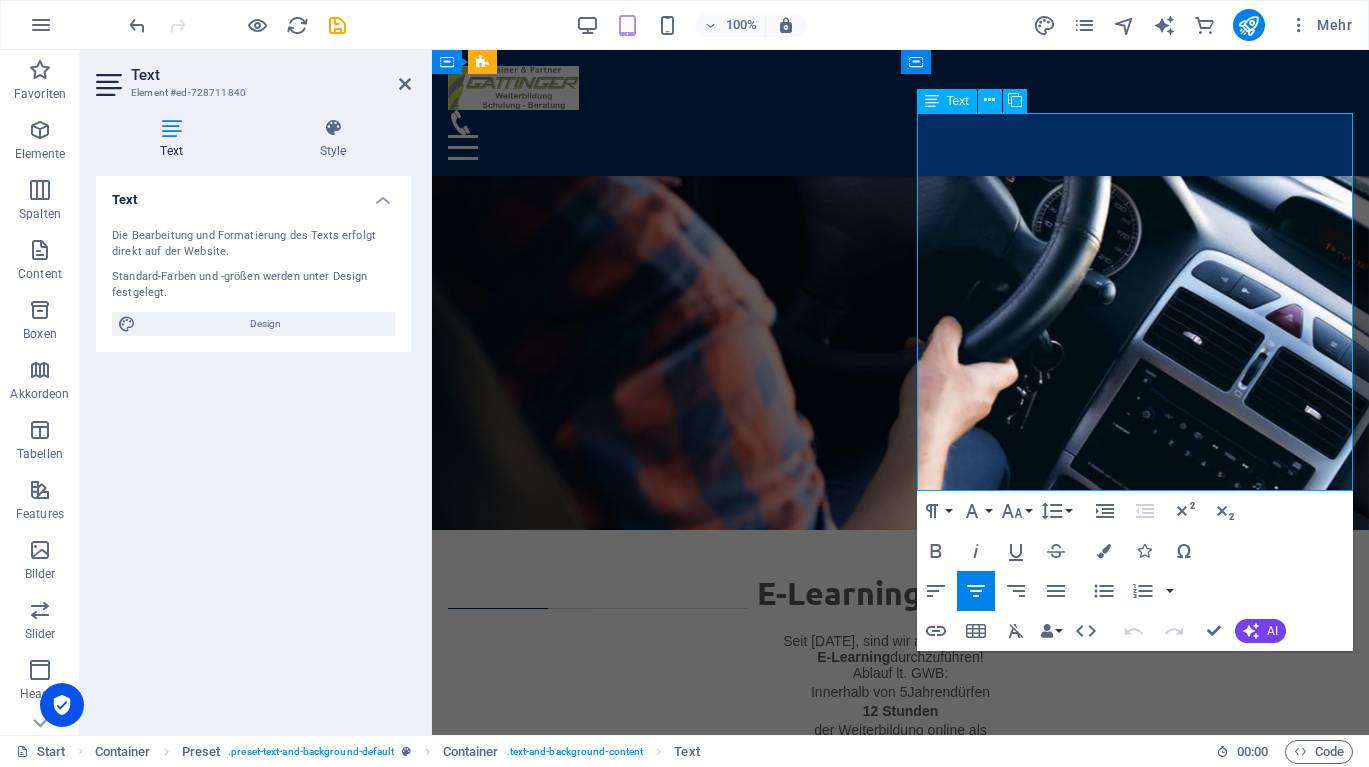 scroll, scrollTop: 5099, scrollLeft: 0, axis: vertical 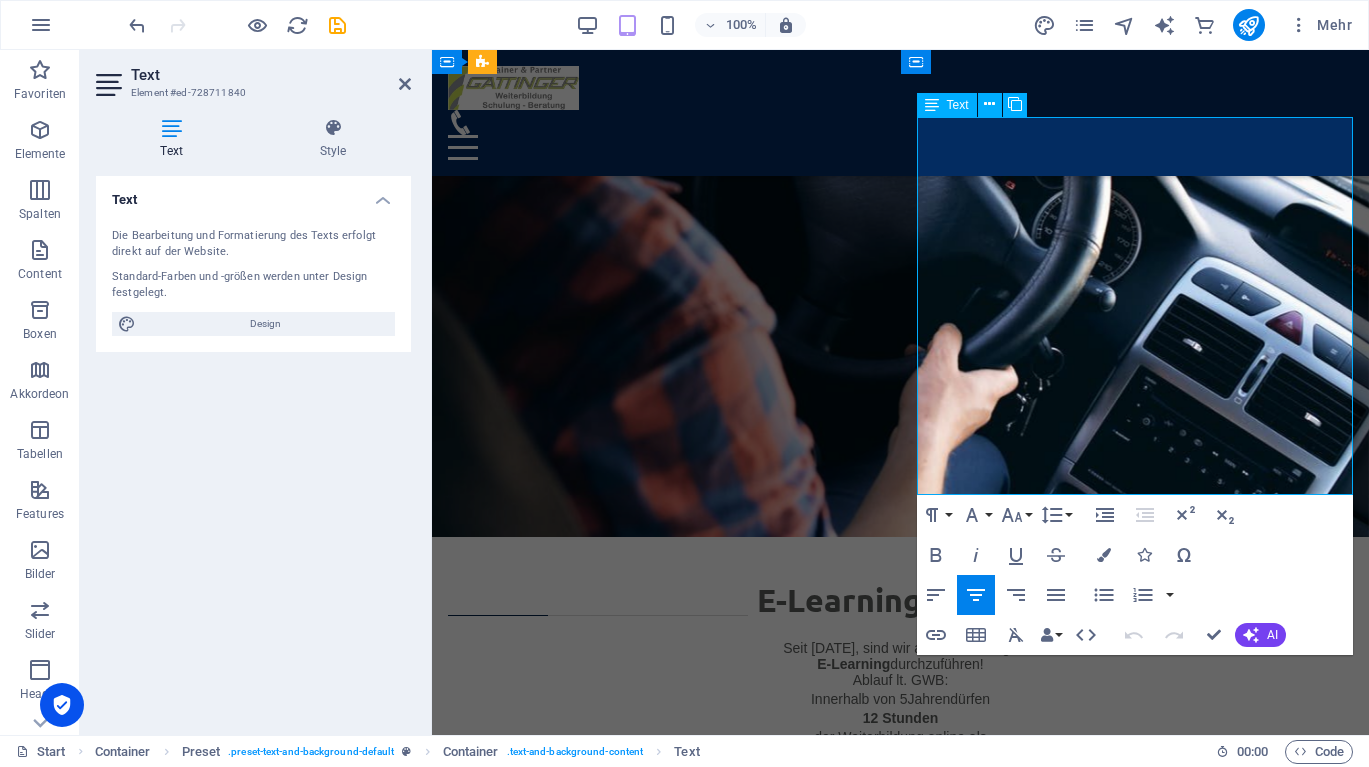 click on "haben Unternehmen, deren Tätigkeit die Beförderung" at bounding box center [900, 6258] 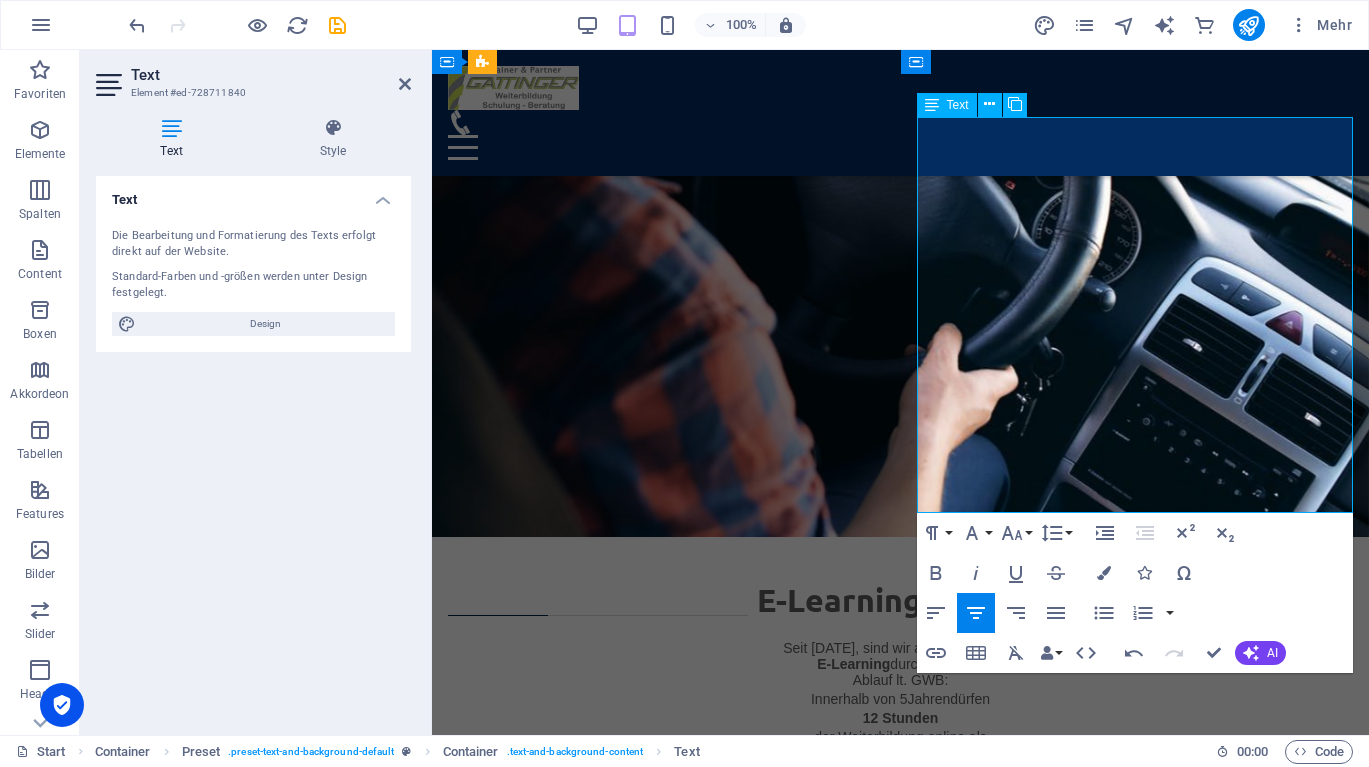 click on "zusammenhängende" at bounding box center [944, 6429] 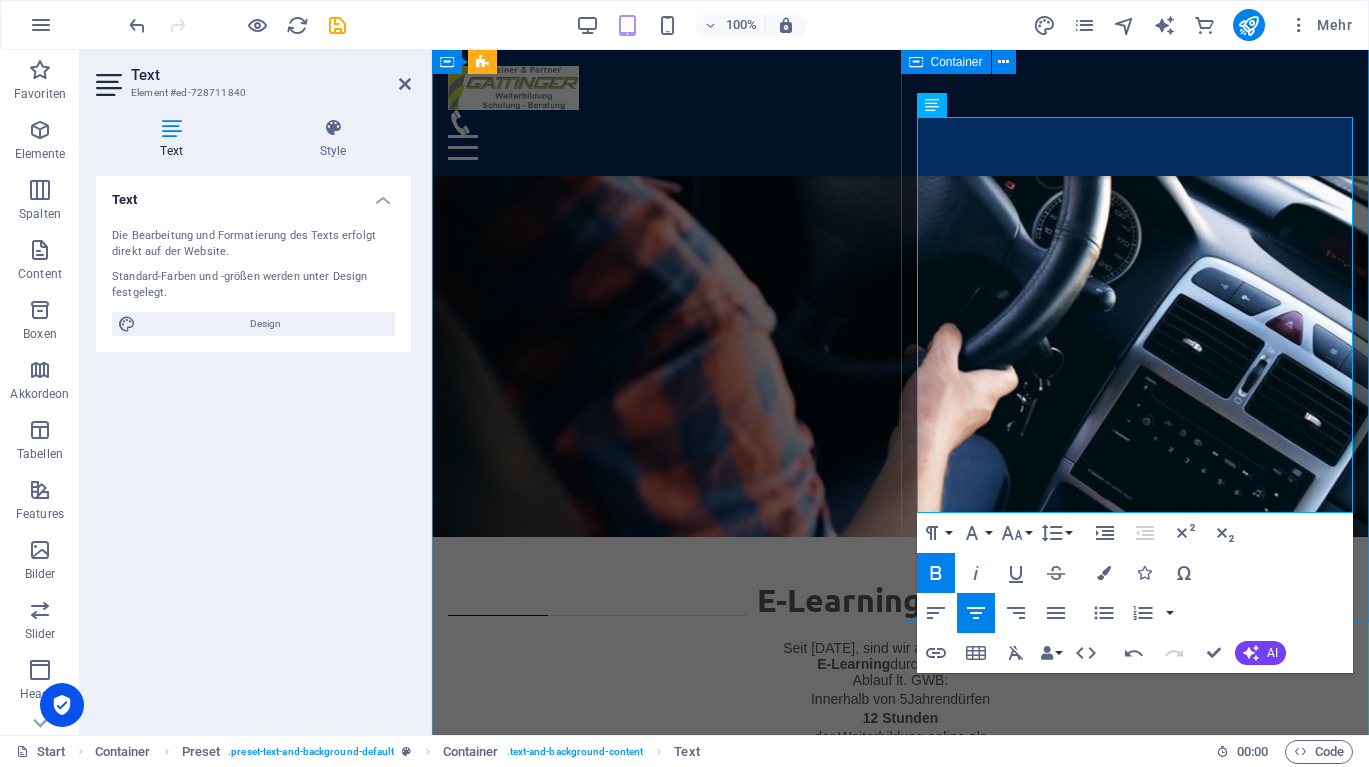type 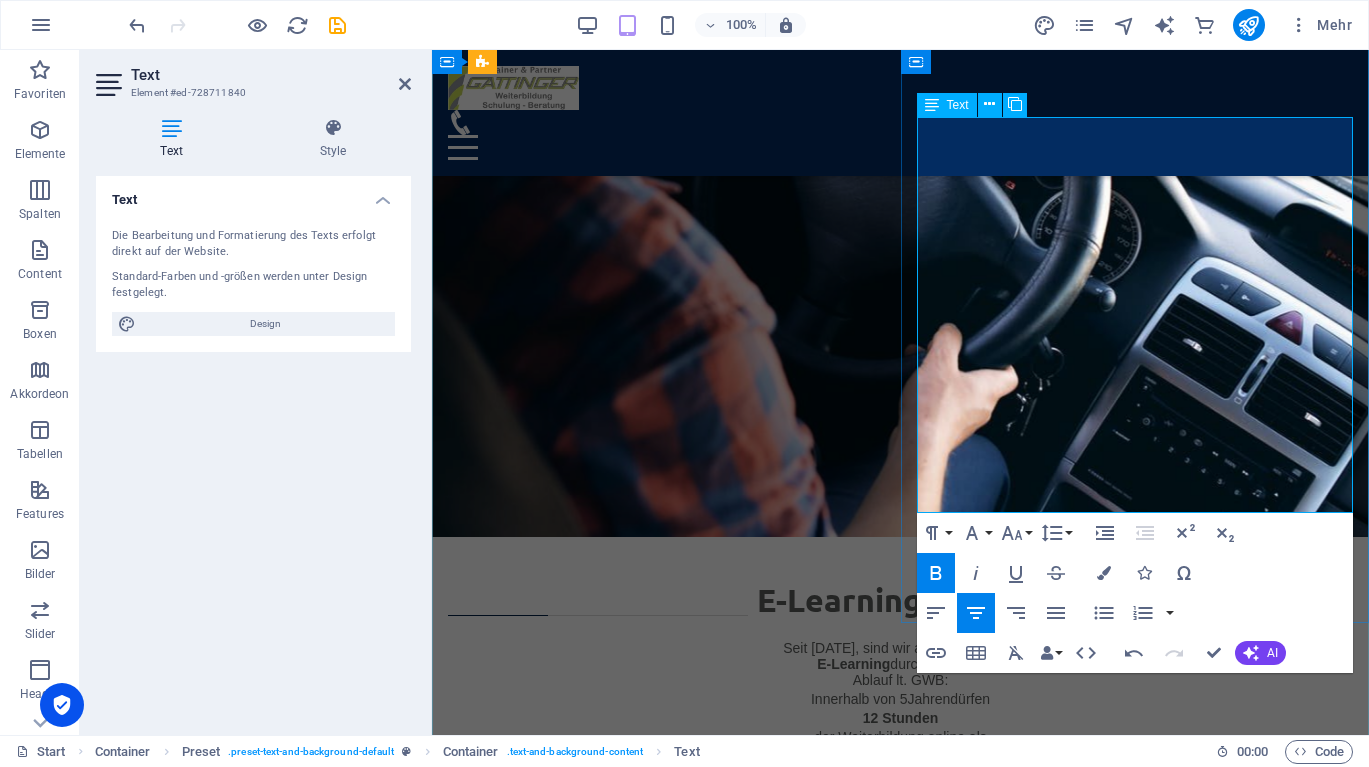 click on "oder  Verpacken  sowie" at bounding box center (928, 6467) 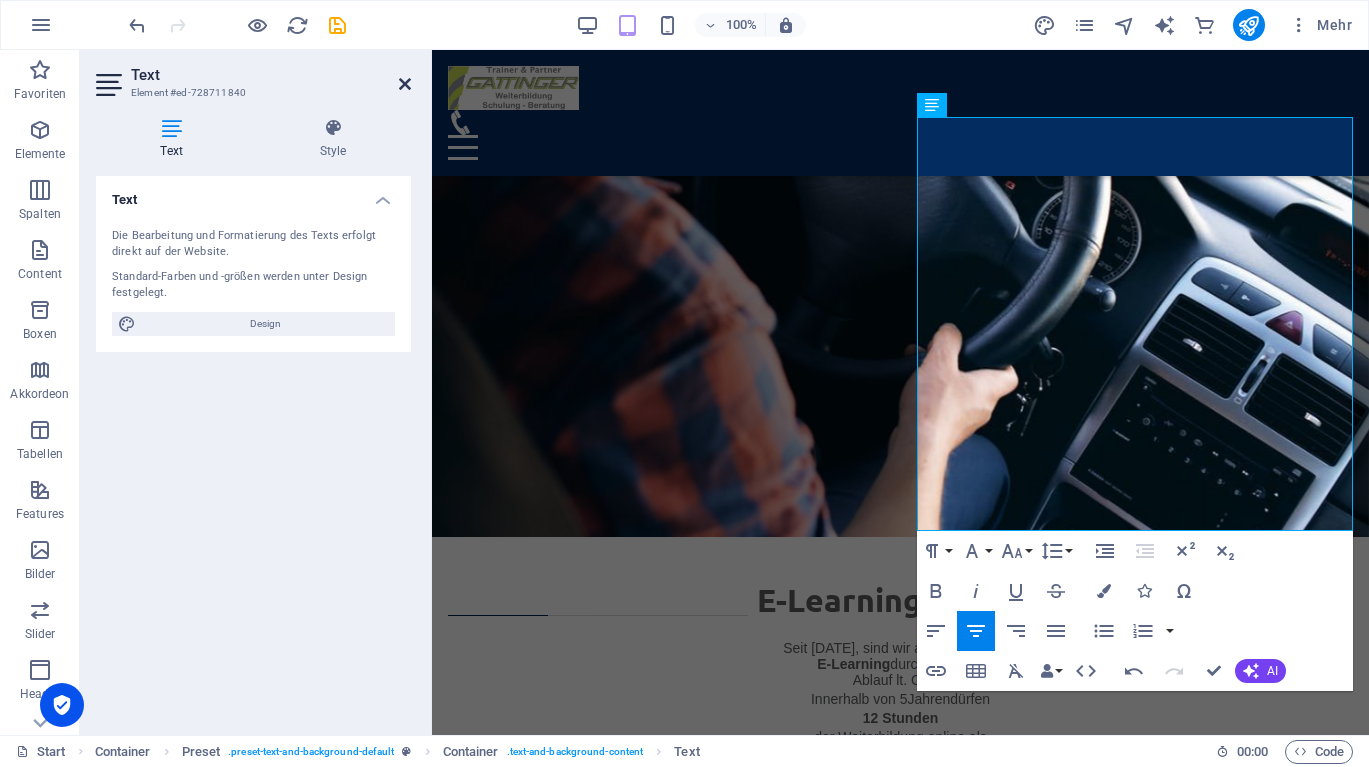 click at bounding box center [405, 84] 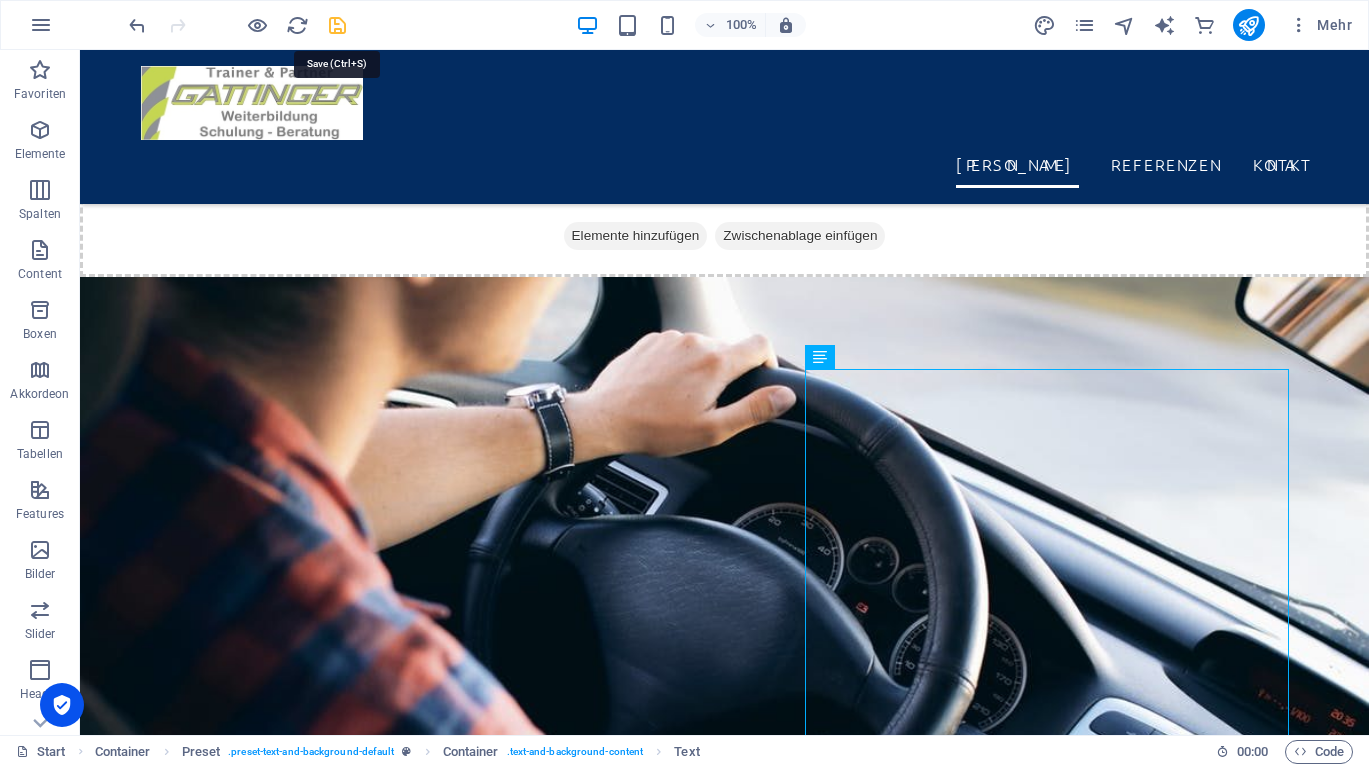 click at bounding box center [337, 25] 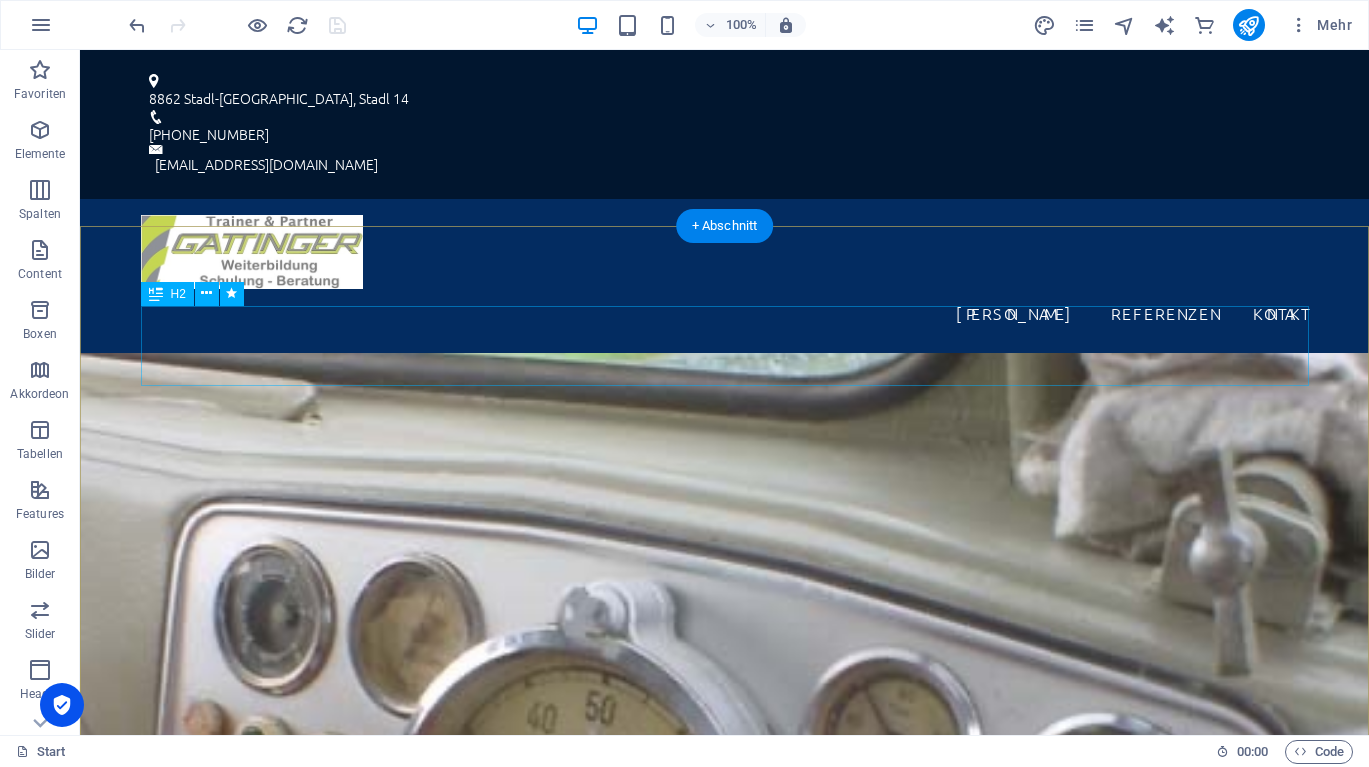 scroll, scrollTop: 0, scrollLeft: 0, axis: both 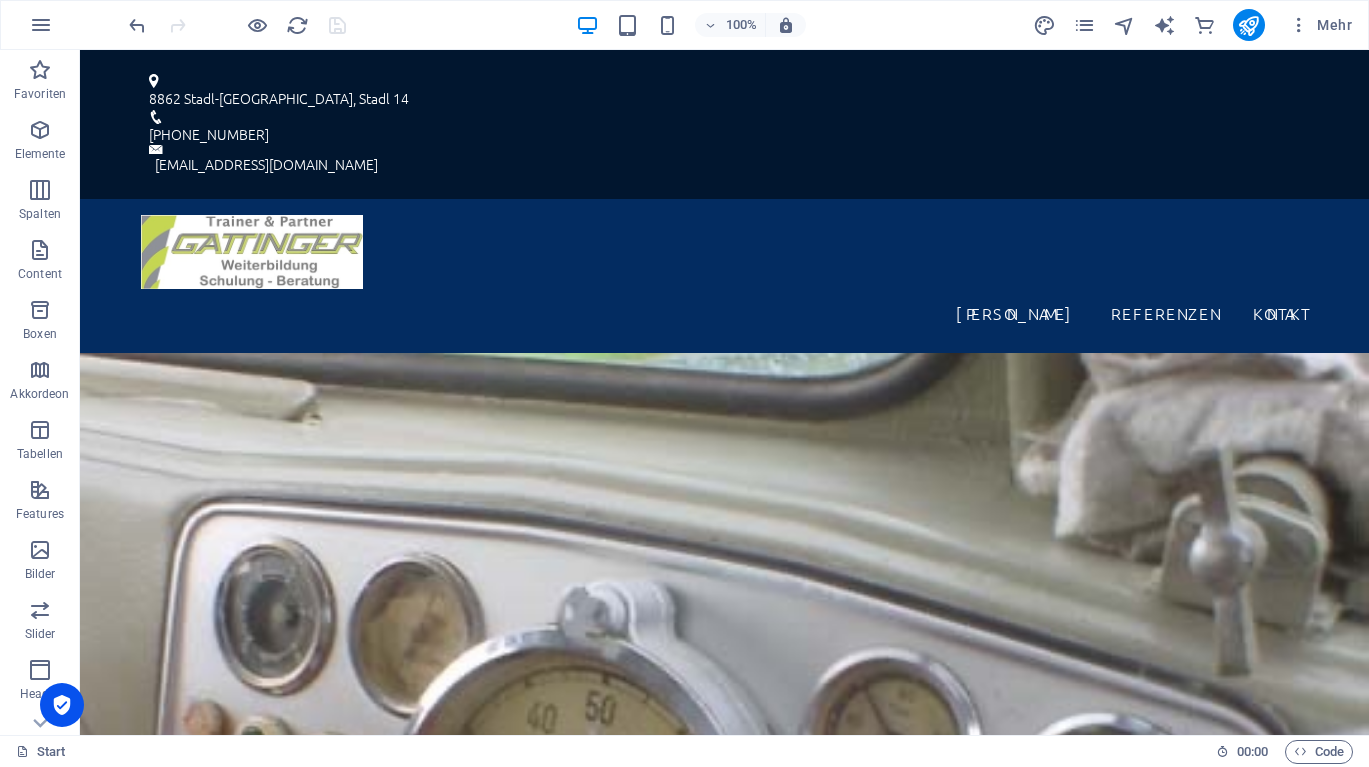 click at bounding box center [237, 25] 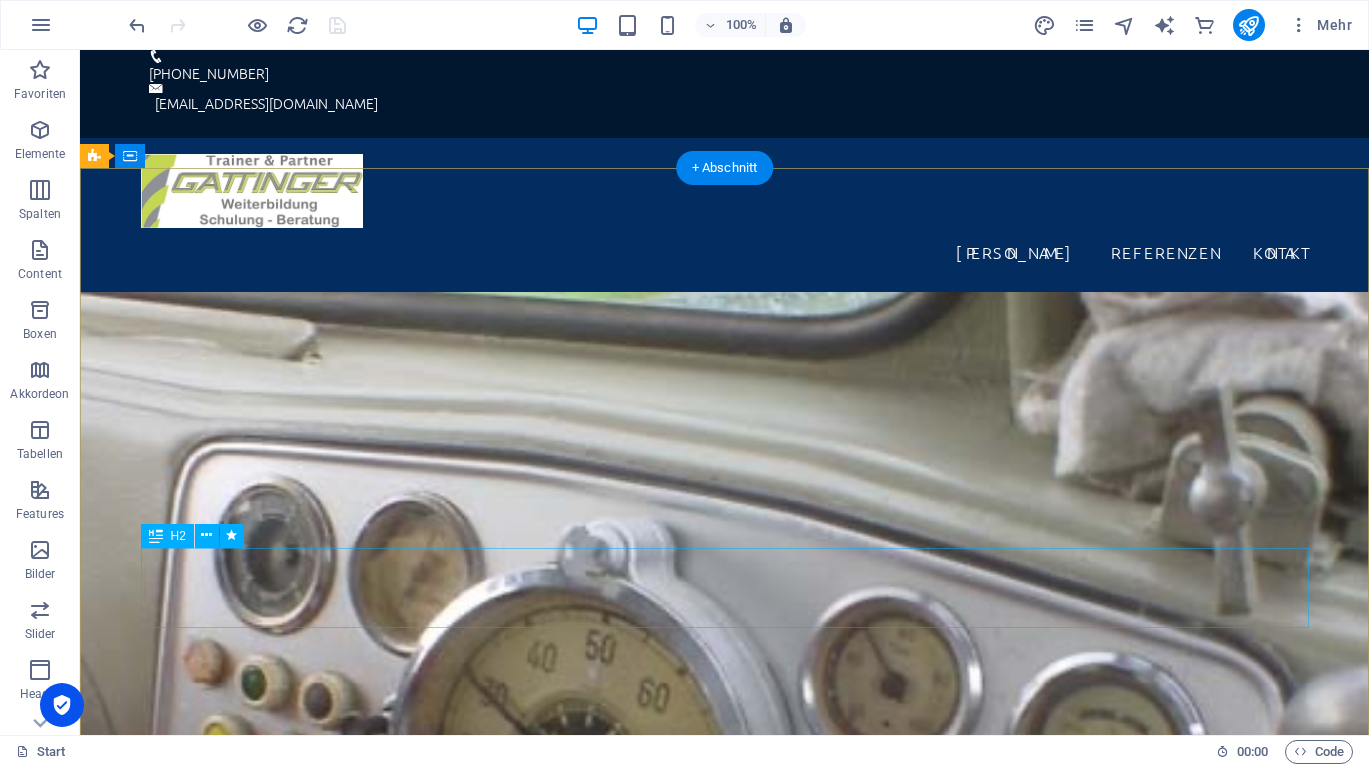 scroll, scrollTop: 58, scrollLeft: 0, axis: vertical 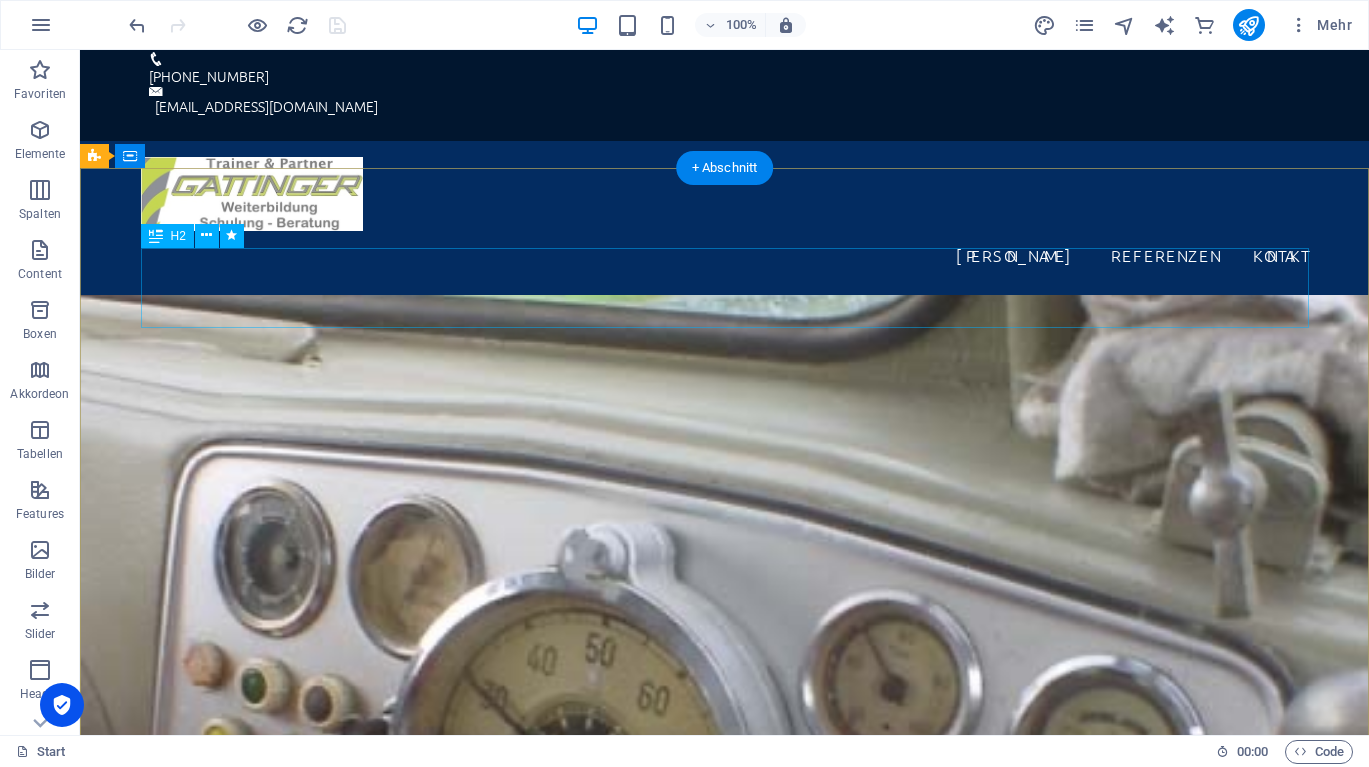 click on "Schulungsverpflichtung für Fahrtenschreiber liegt beim Unternehmen. . .?" at bounding box center [725, 1295] 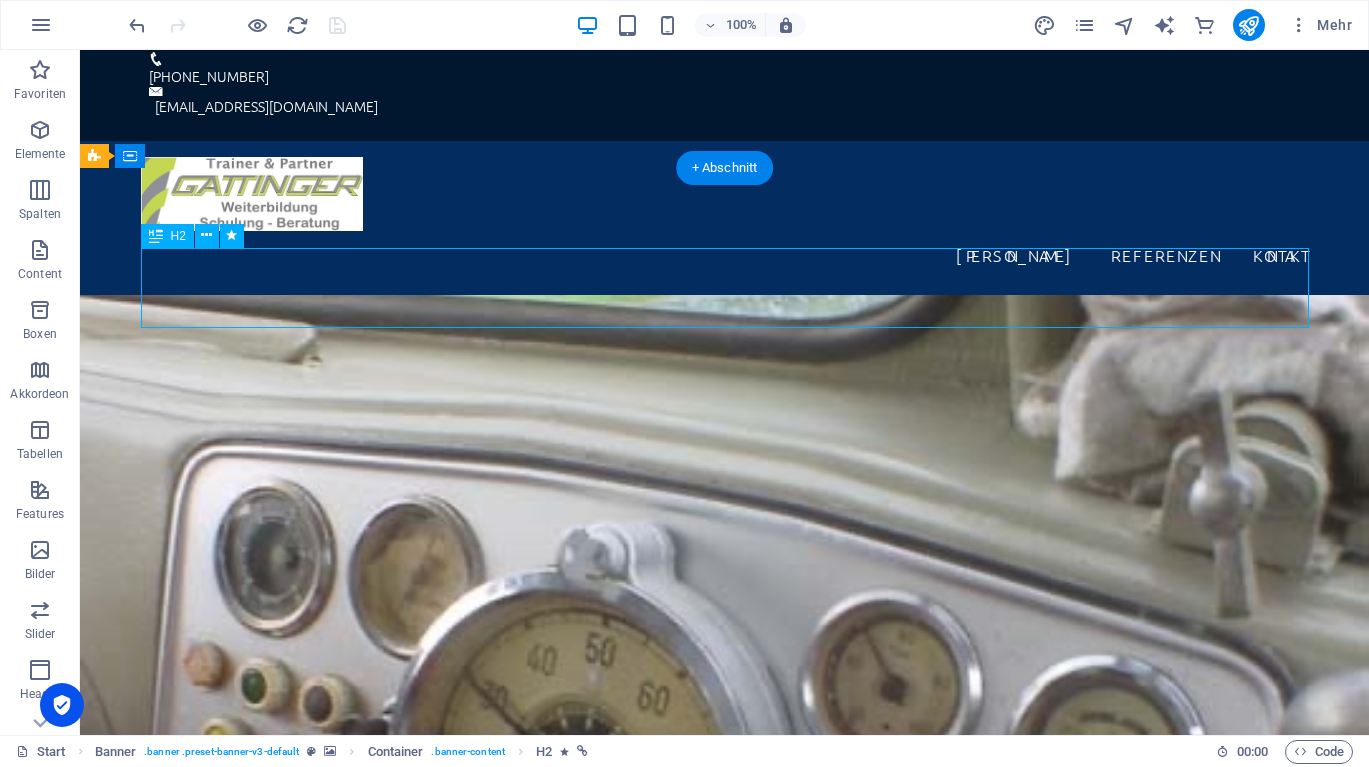 click on "Schulungsverpflichtung für Fahrtenschreiber liegt beim Unternehmen. . .?" at bounding box center (725, 1295) 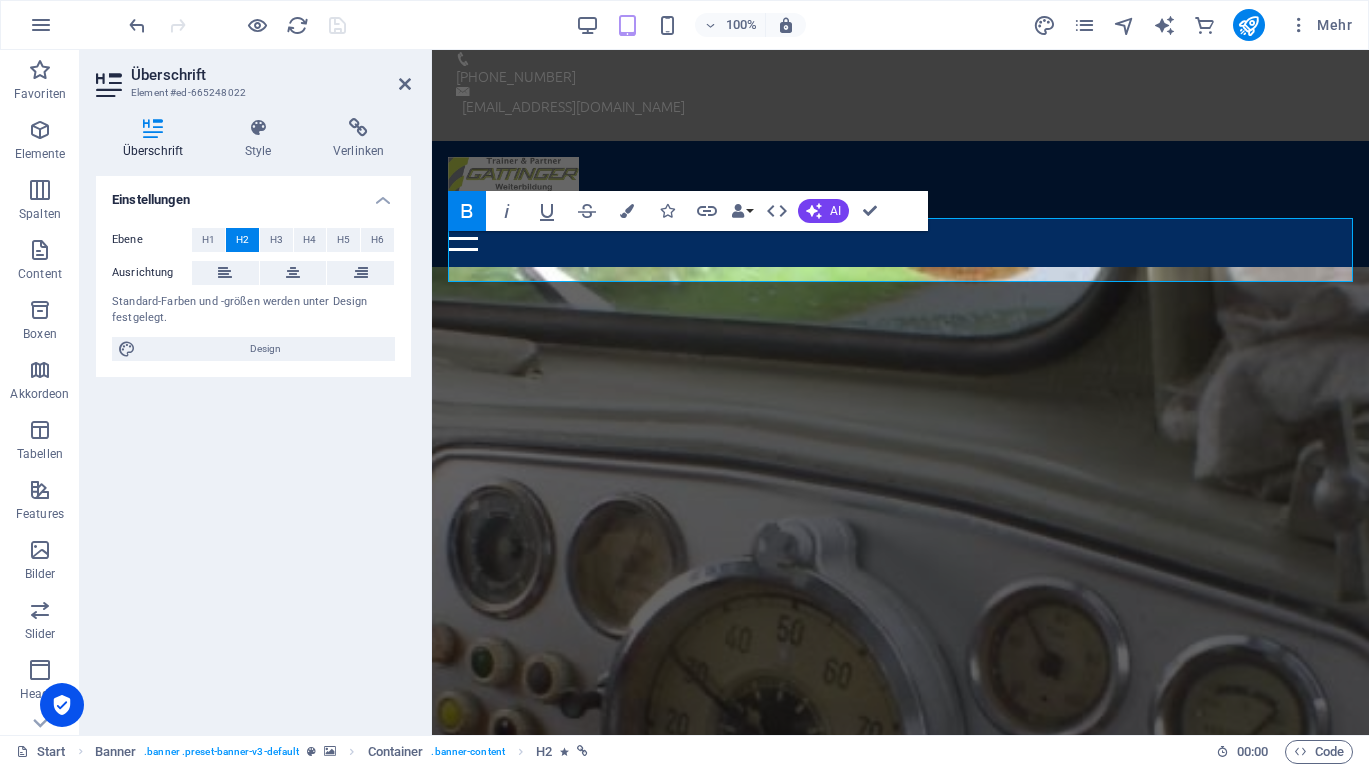 click at bounding box center (153, 128) 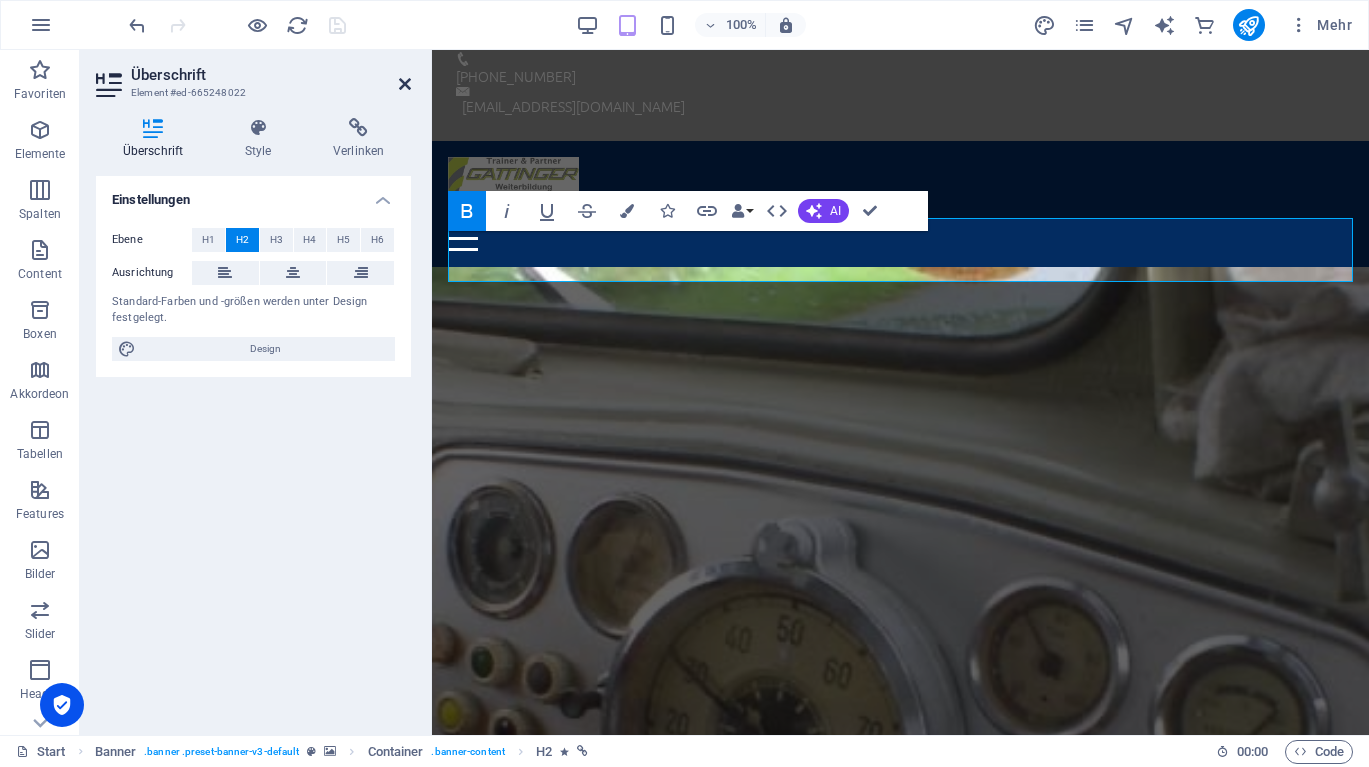 click at bounding box center (405, 84) 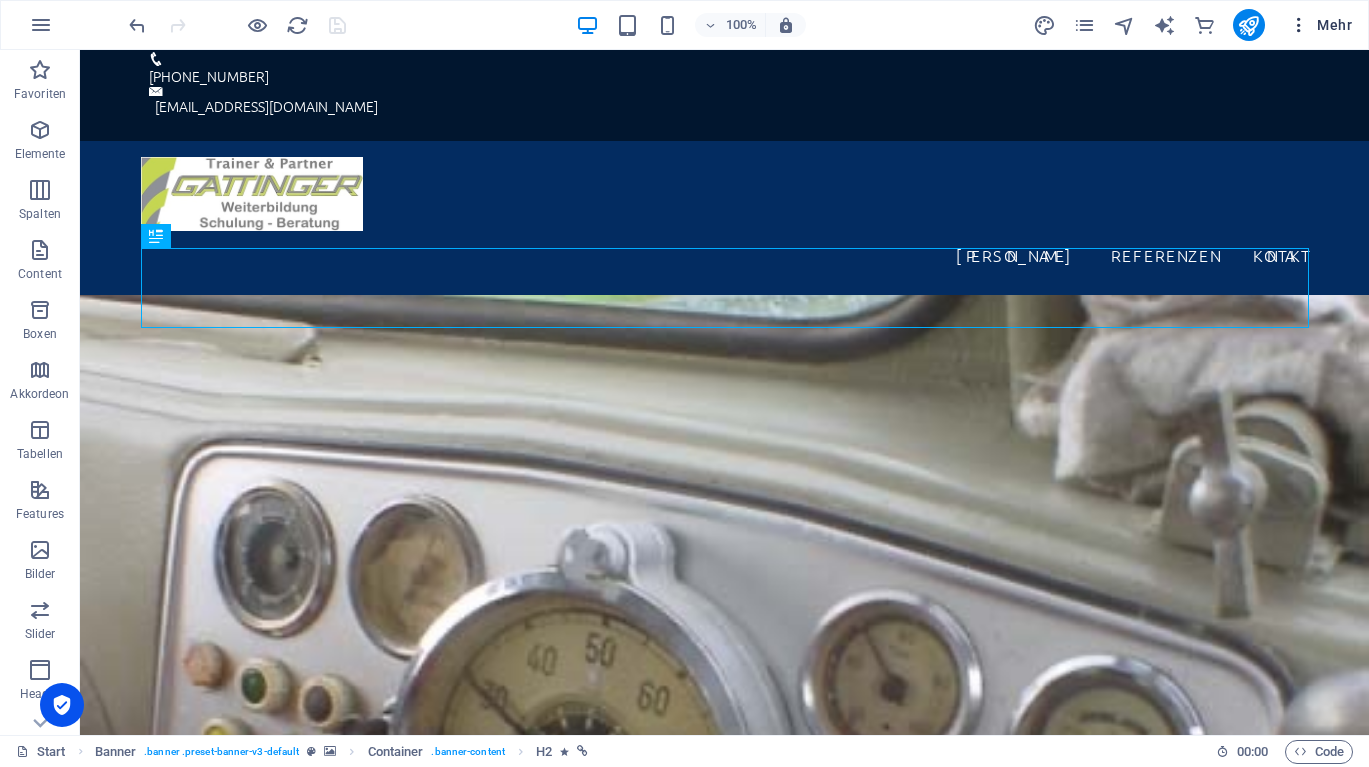 click at bounding box center (1299, 25) 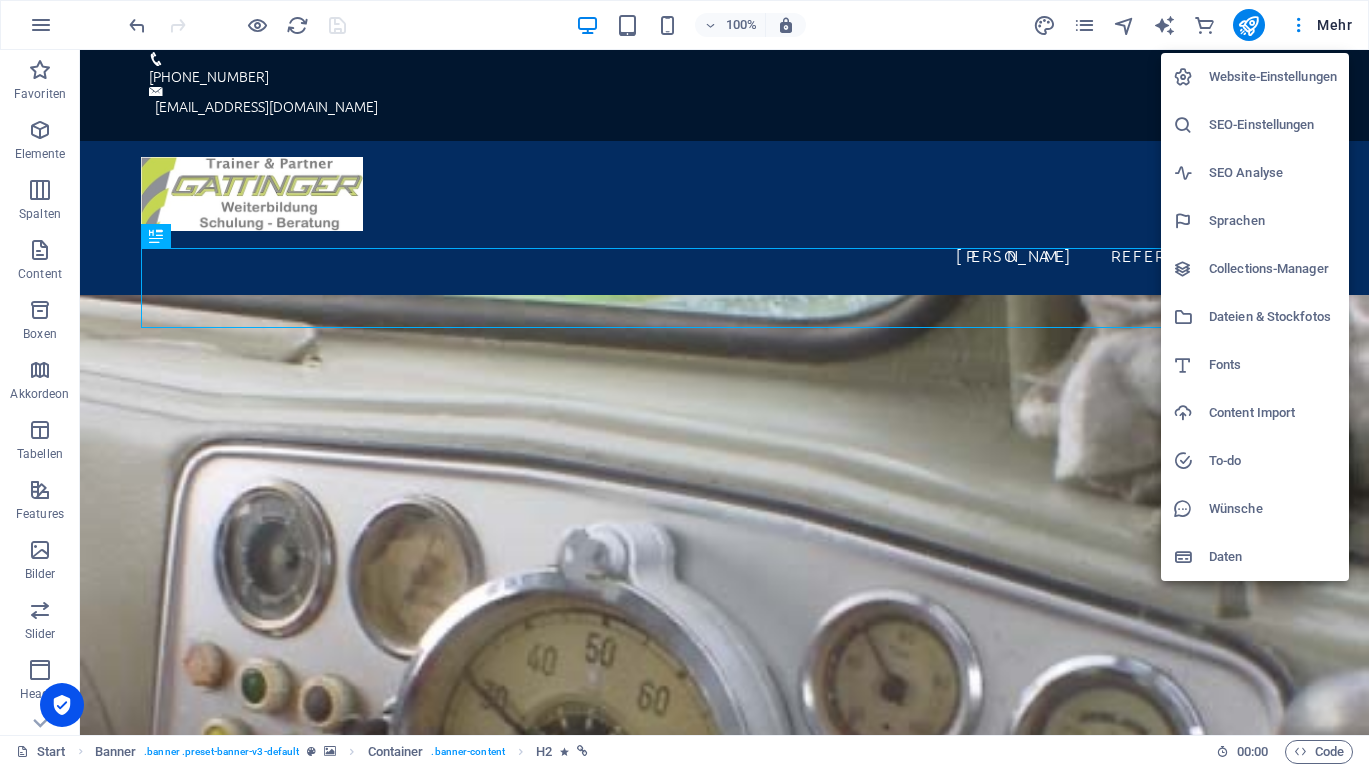 click on "Dateien & Stockfotos" at bounding box center [1273, 317] 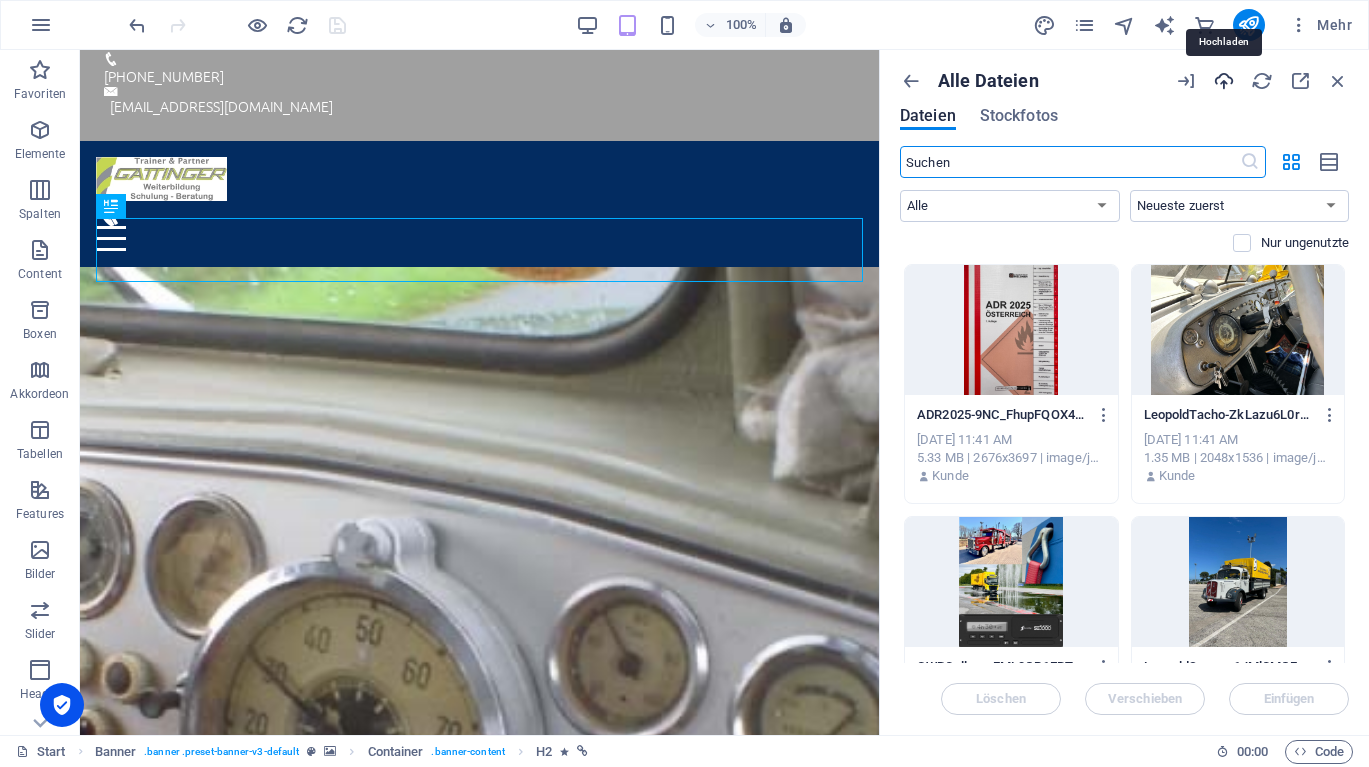 click at bounding box center (1224, 81) 